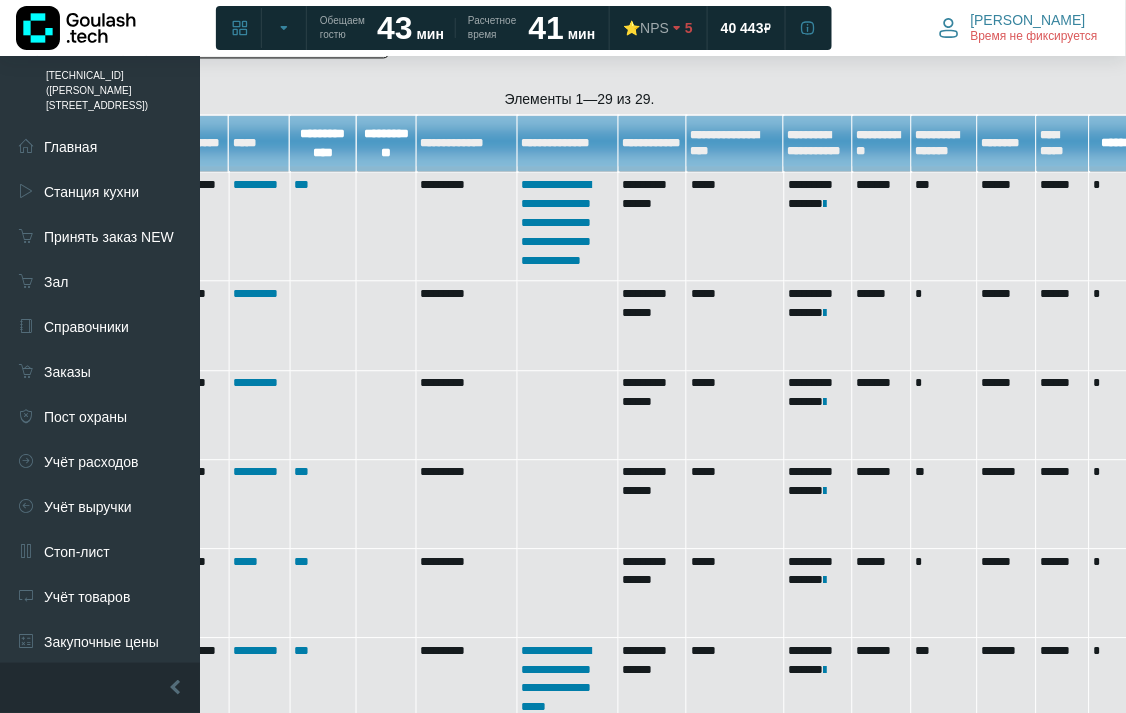 scroll, scrollTop: 944, scrollLeft: 440, axis: both 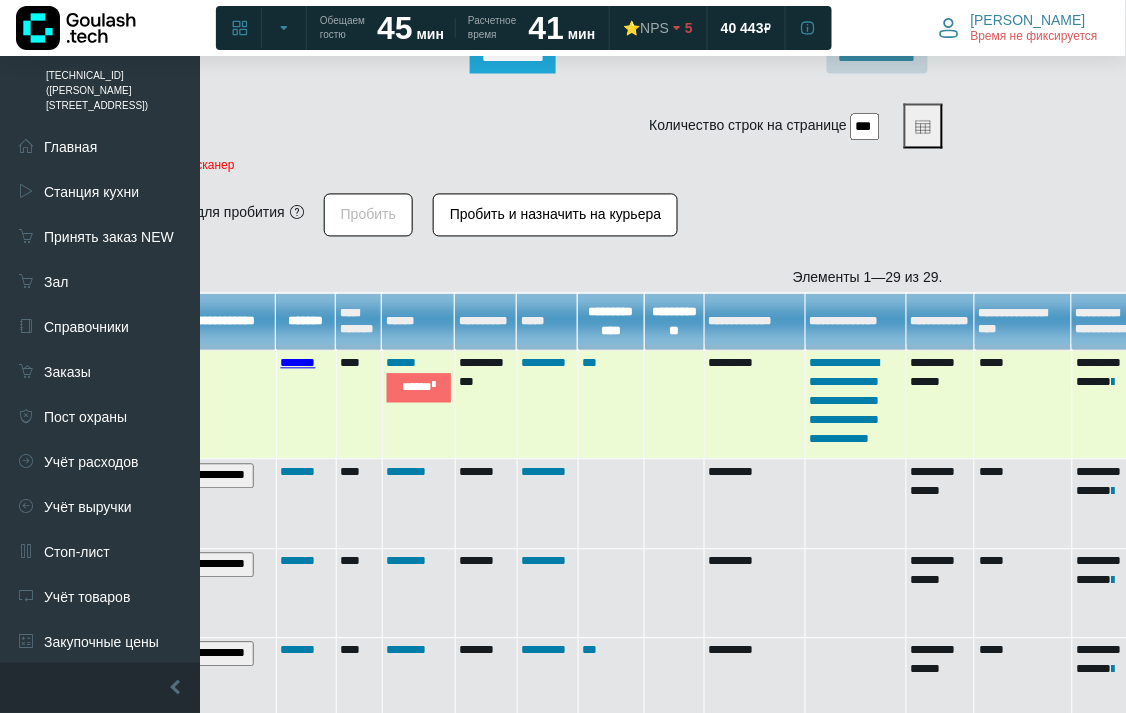 click on "*******" at bounding box center (298, 363) 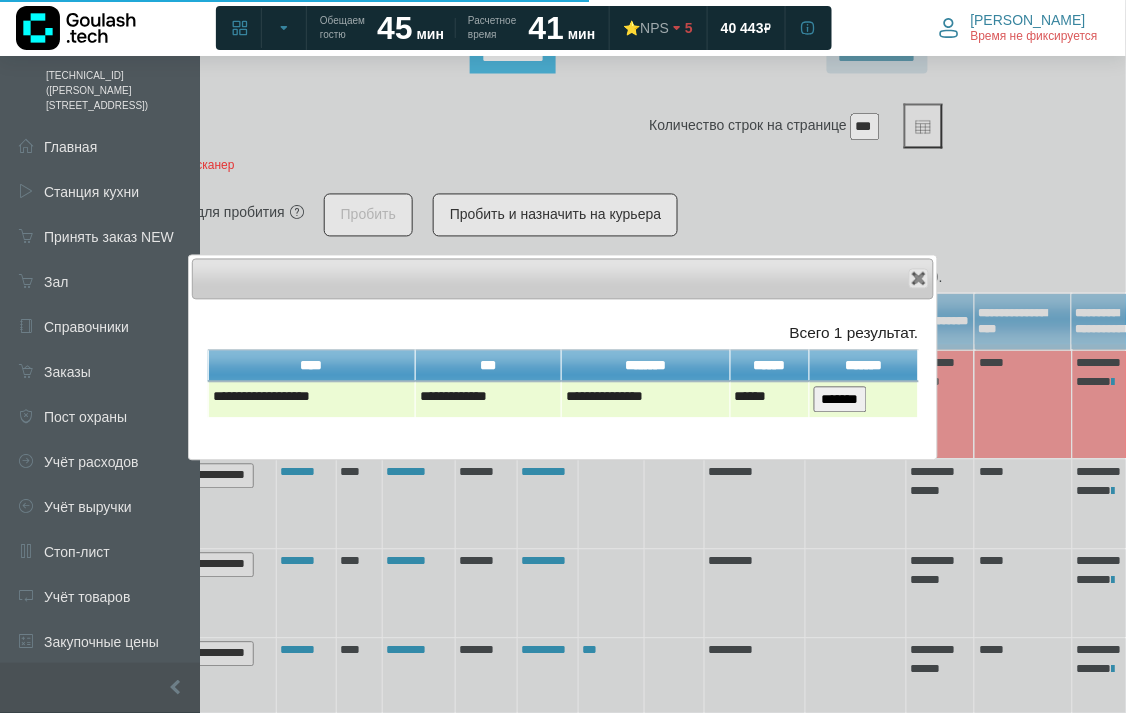 click on "*******" at bounding box center (840, 400) 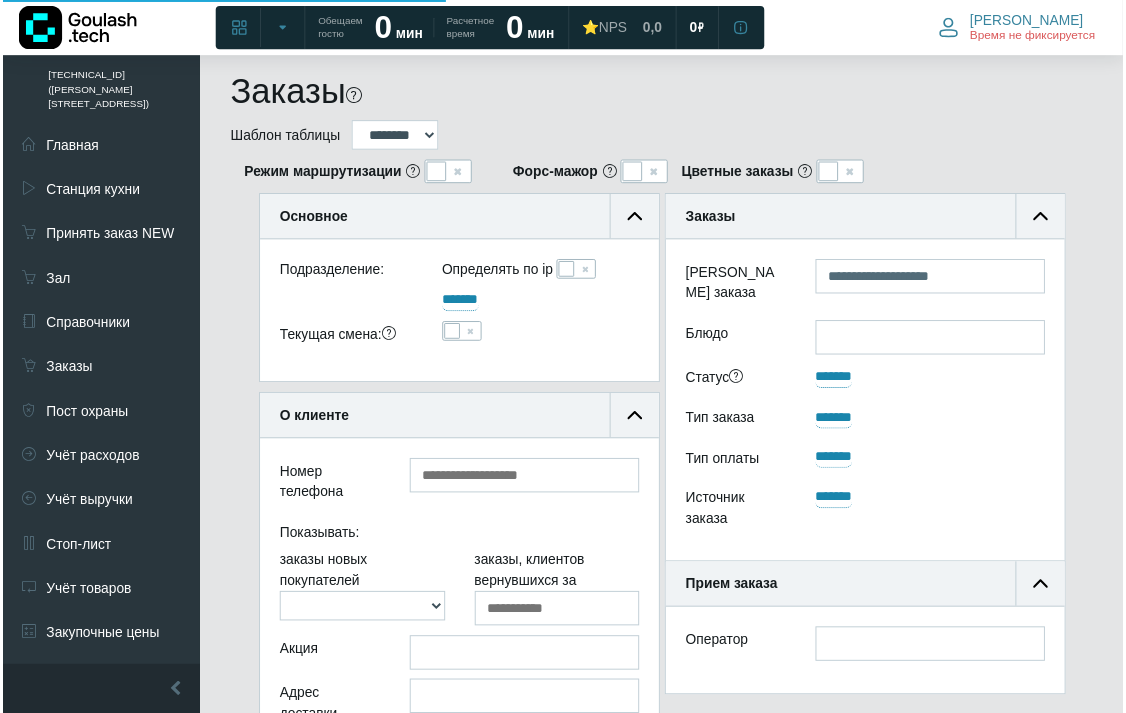 scroll, scrollTop: 1352, scrollLeft: 152, axis: both 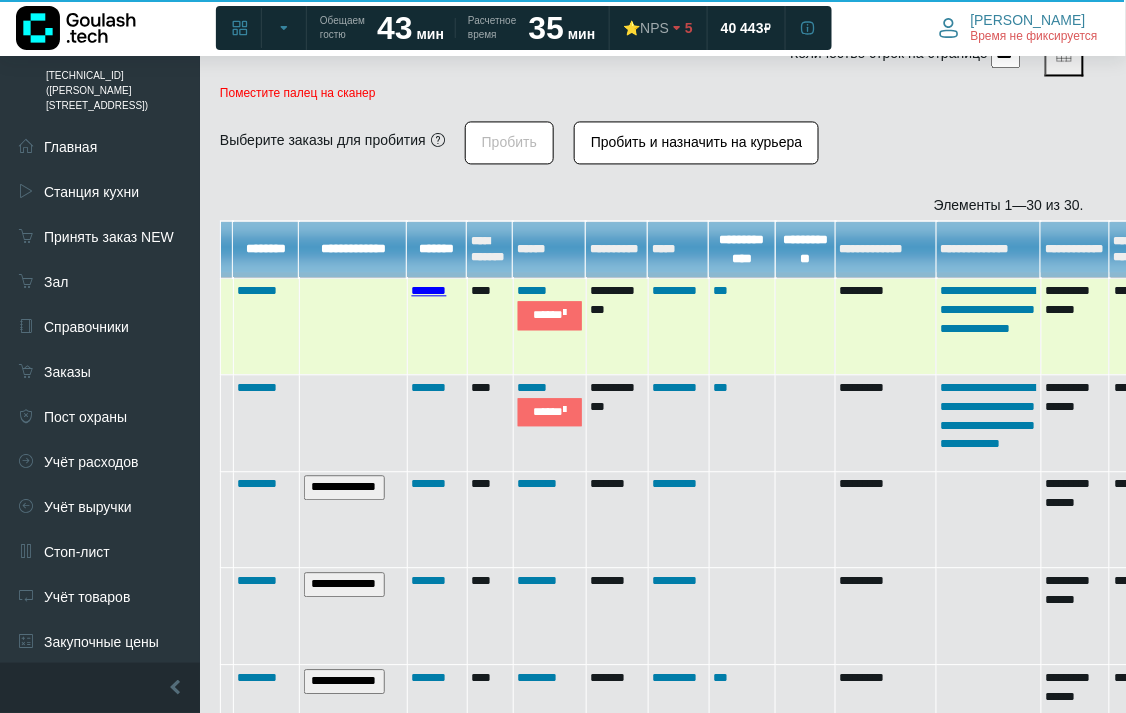 click on "*******" at bounding box center (429, 291) 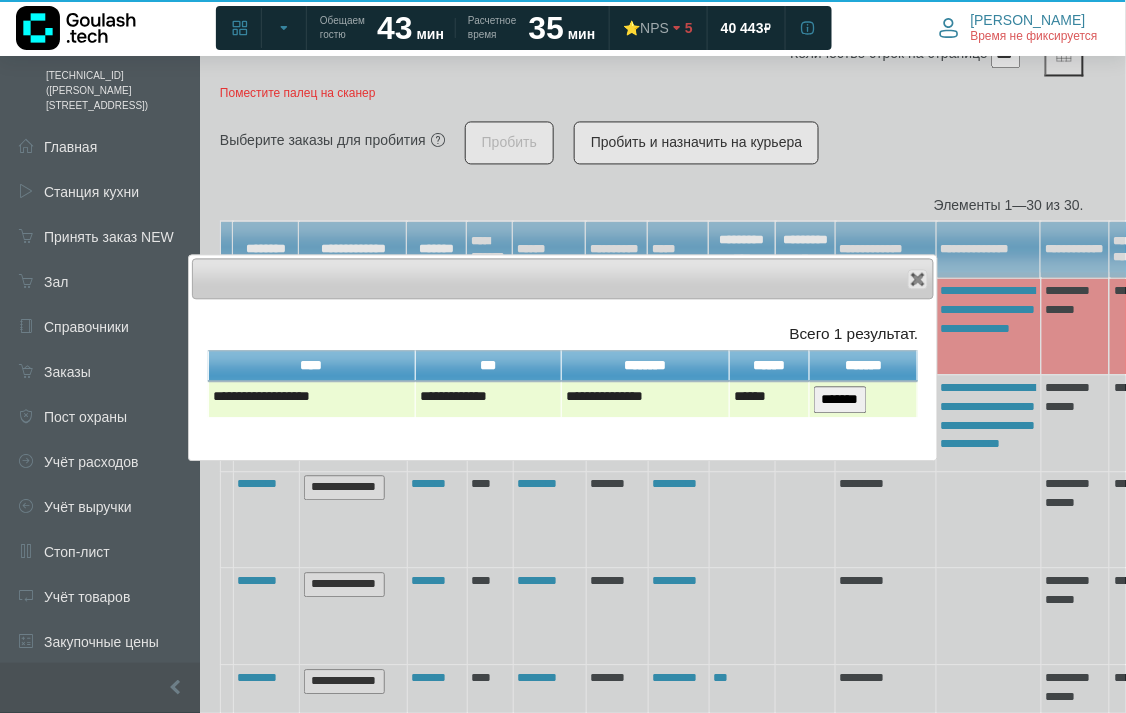 click on "*******" at bounding box center (840, 400) 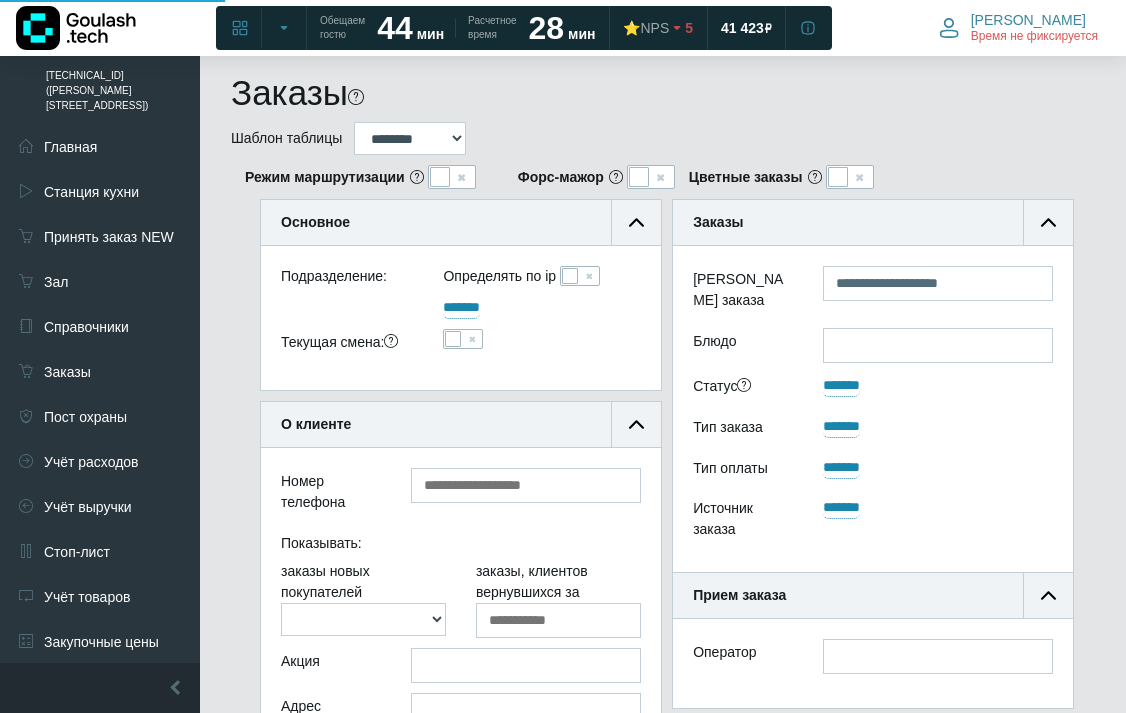 scroll, scrollTop: 837, scrollLeft: 11, axis: both 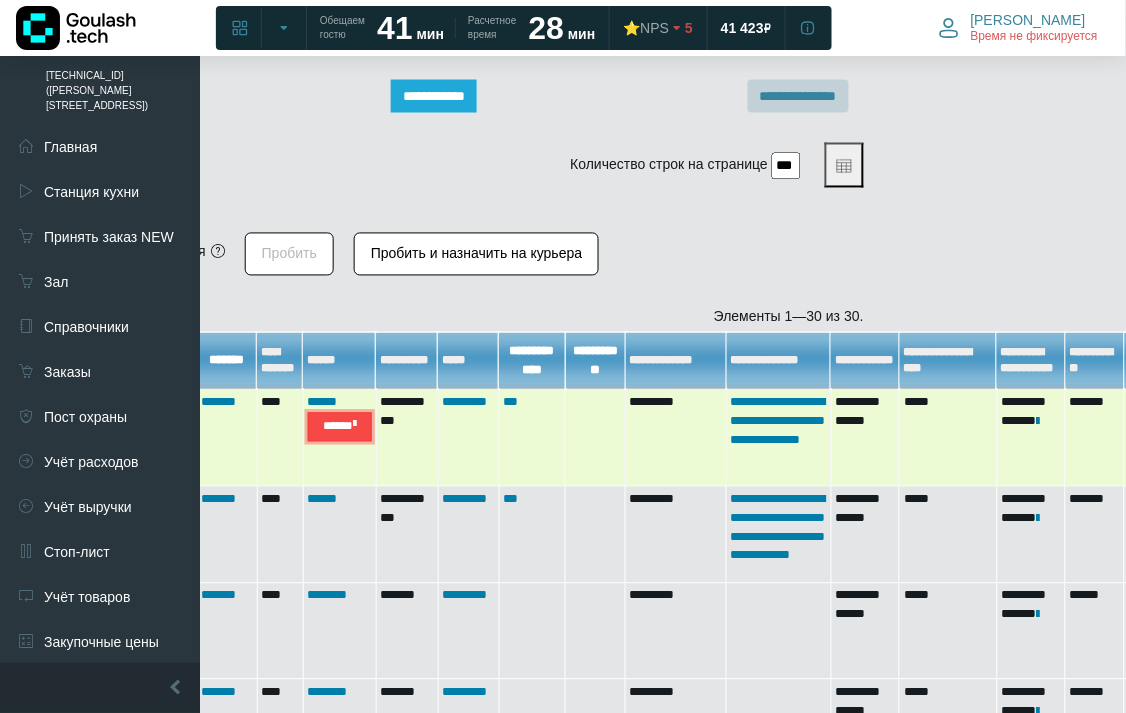 click at bounding box center [354, 425] 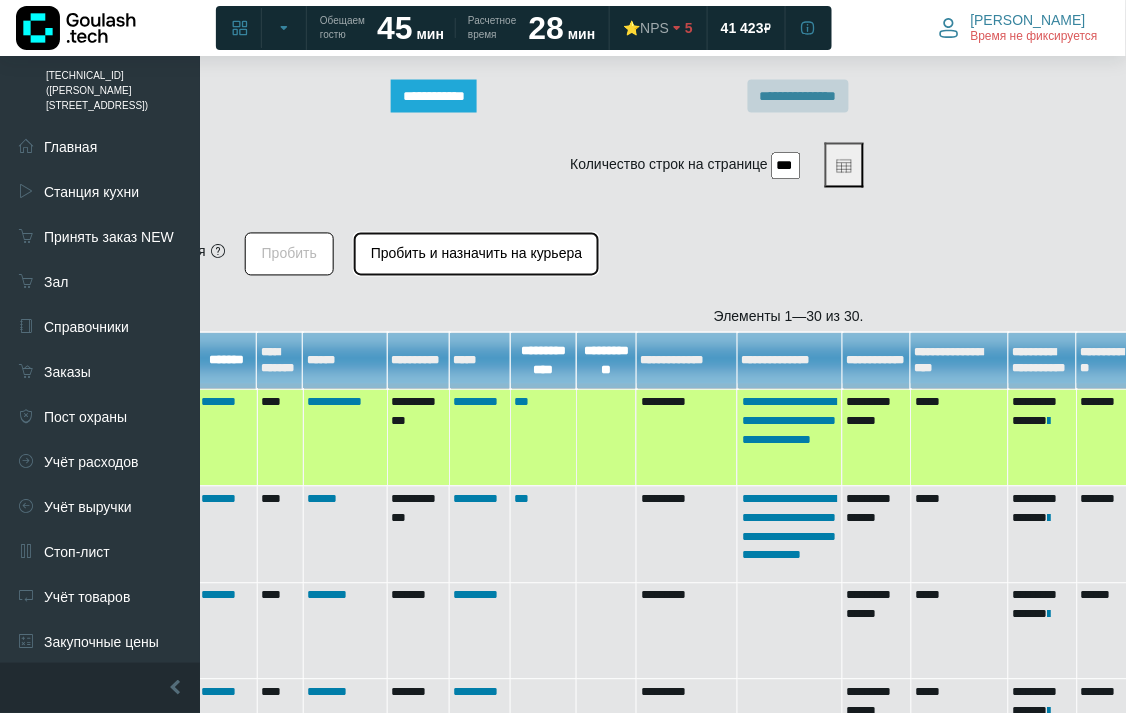 click on "Пробить и назначить на курьера" at bounding box center [476, 254] 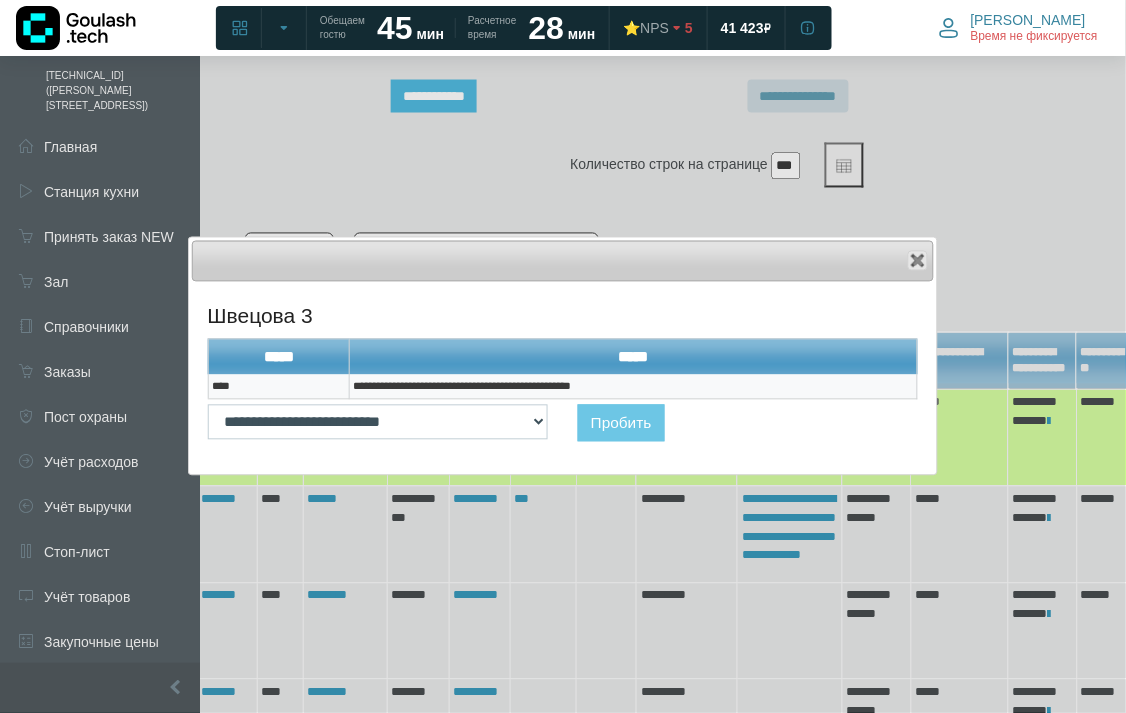 click on "**********" at bounding box center [634, 387] 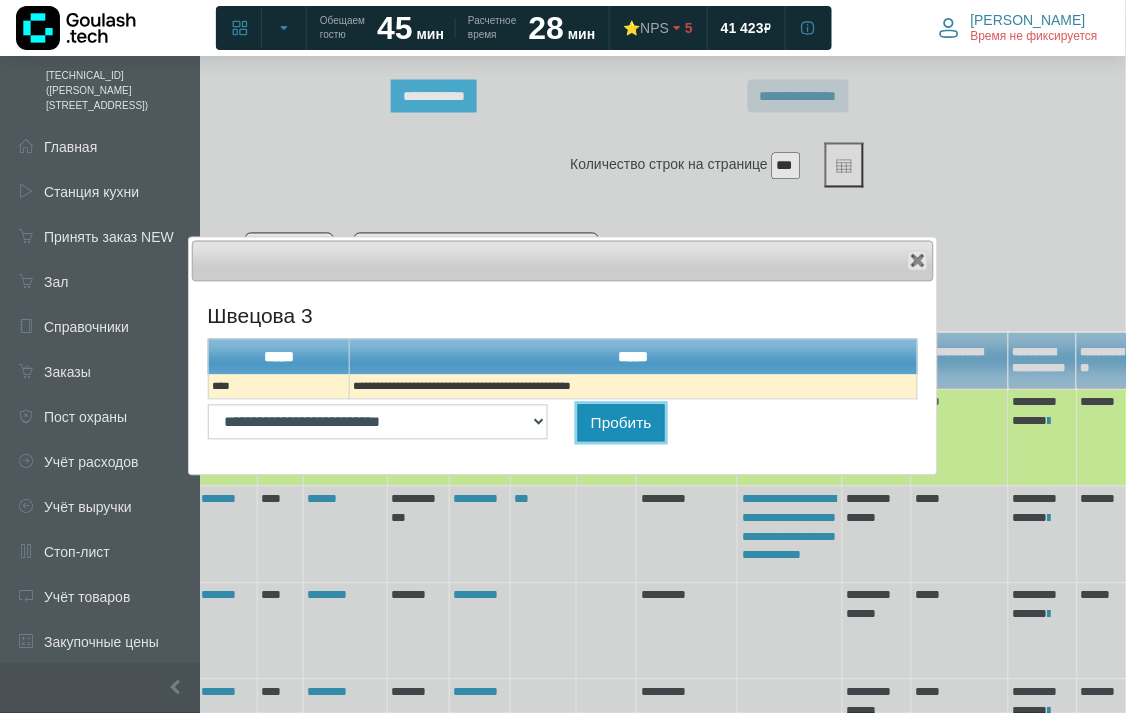 click on "Пробить" at bounding box center [621, 423] 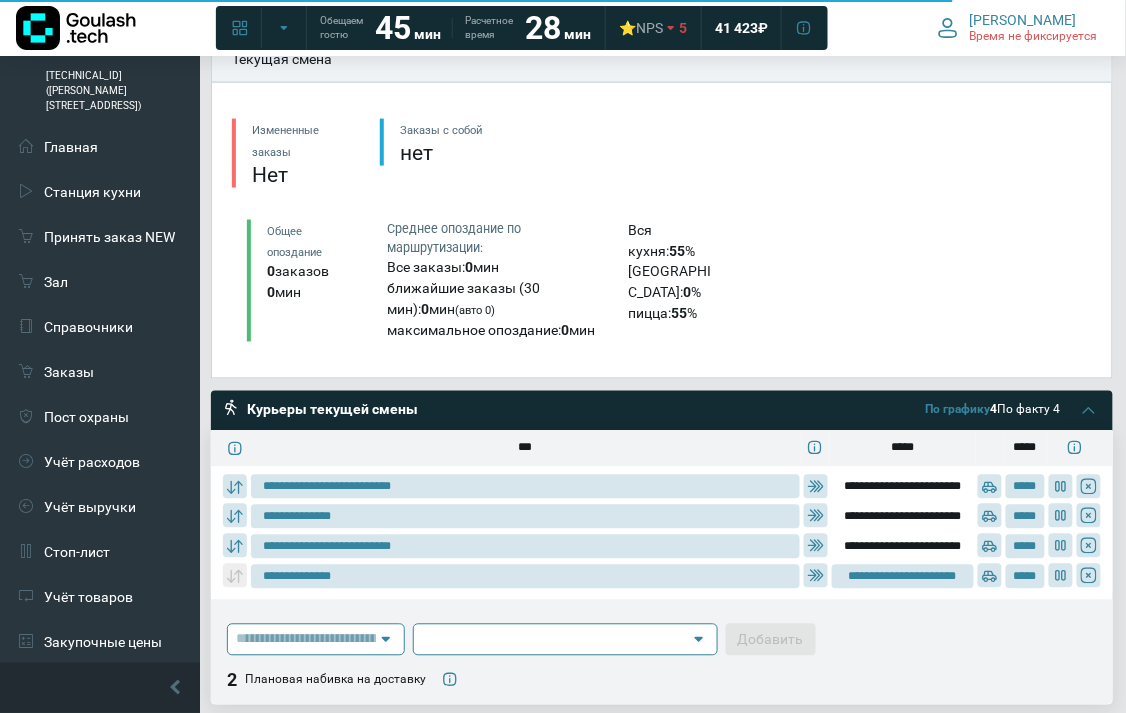 scroll, scrollTop: 585, scrollLeft: 0, axis: vertical 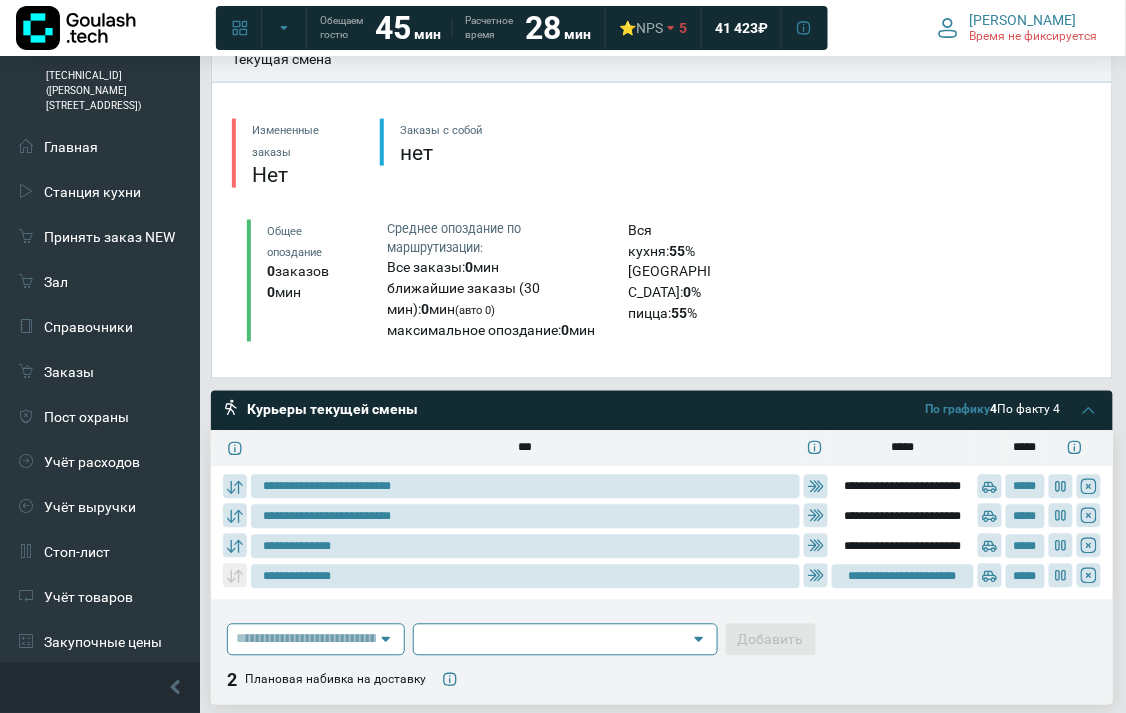 type on "**********" 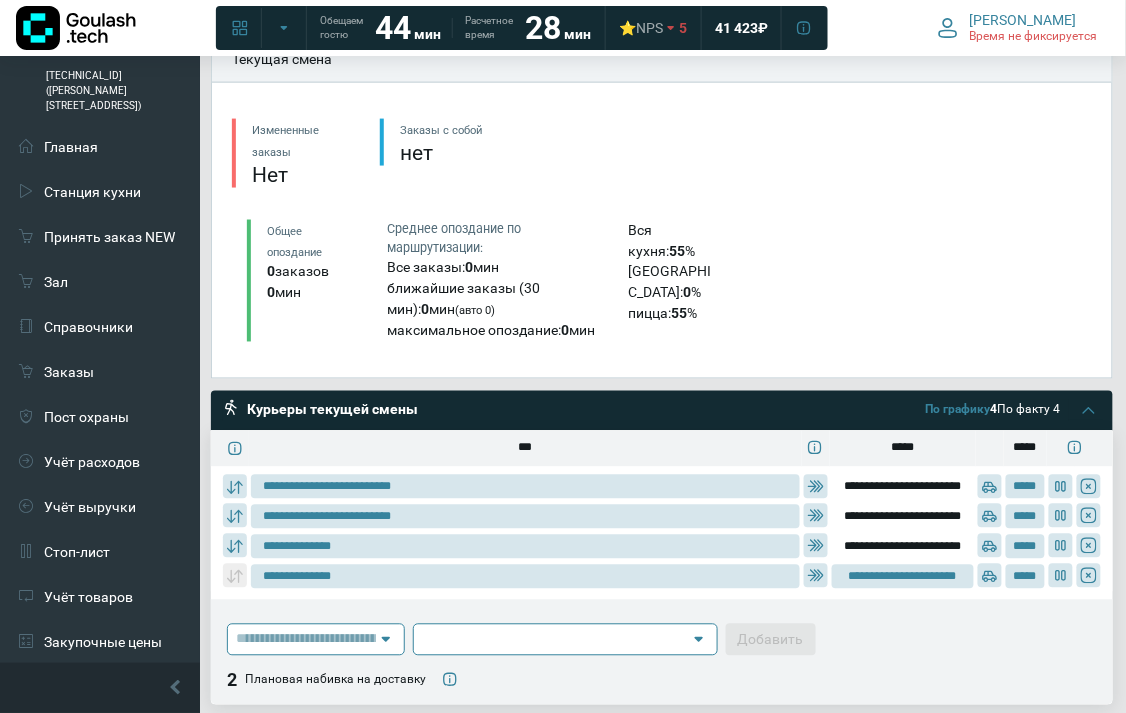 type on "**********" 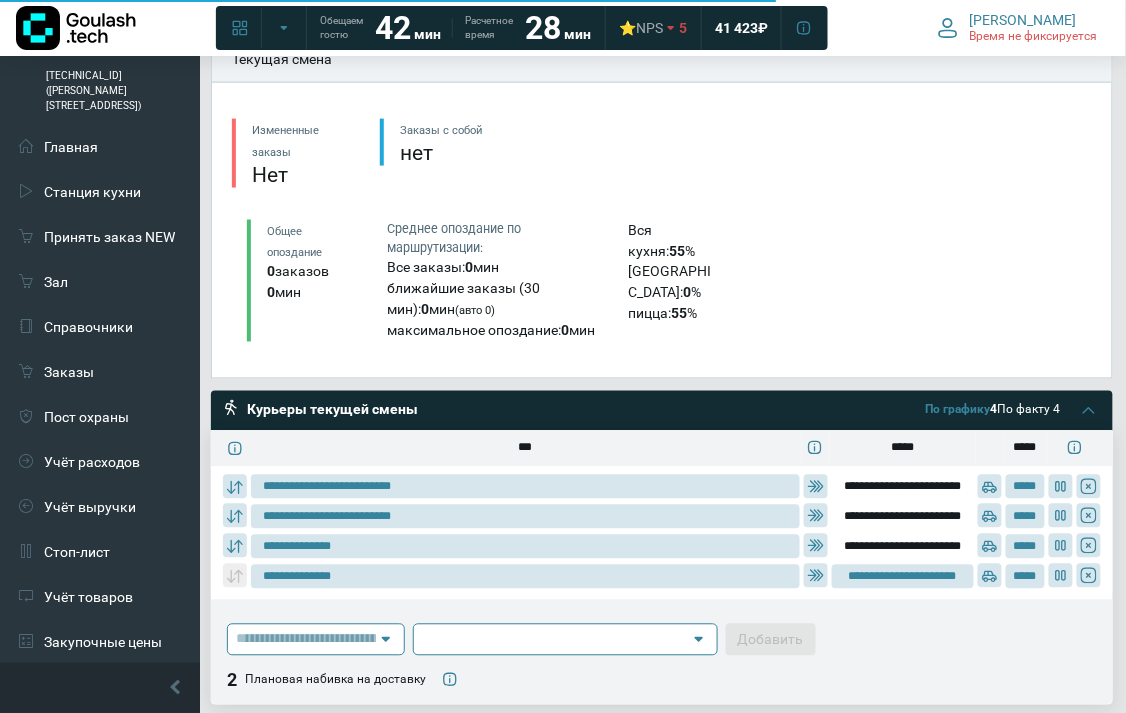 type on "**********" 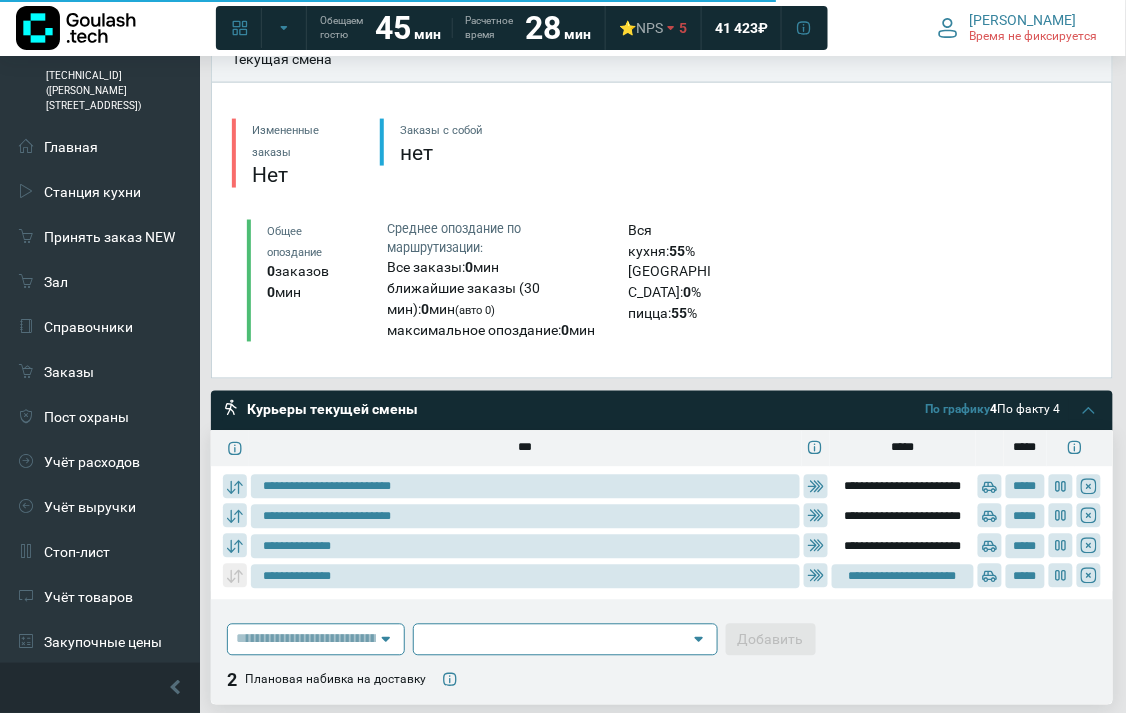 type on "**********" 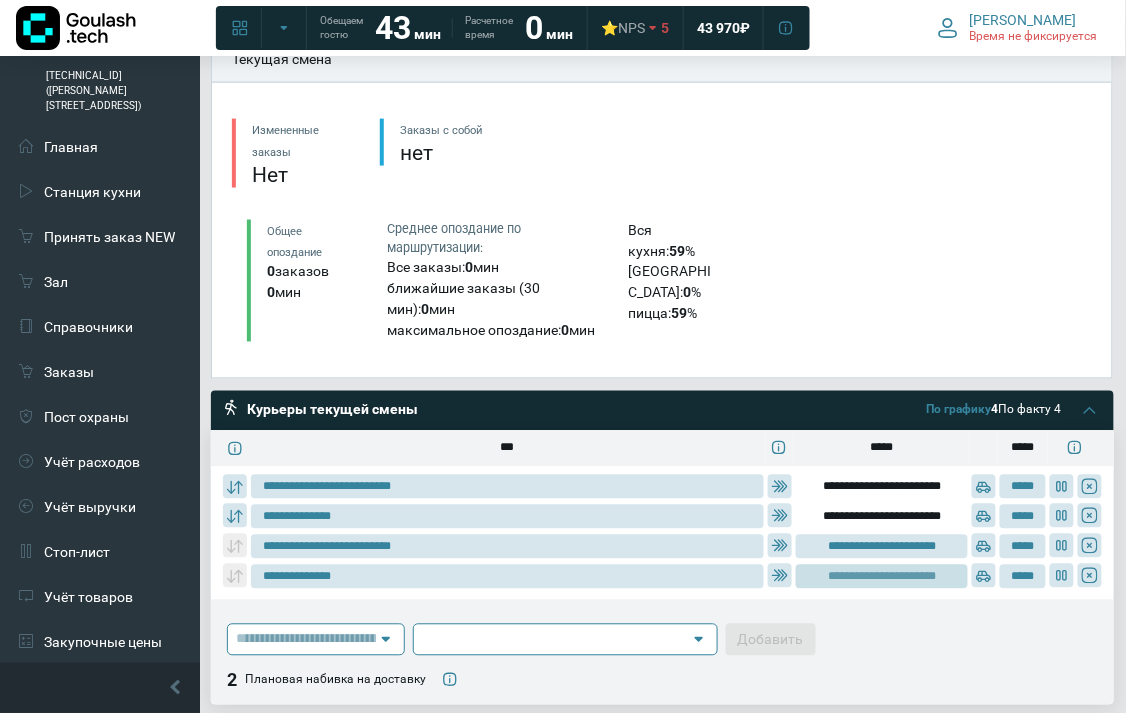 click on "**********" at bounding box center [882, 577] 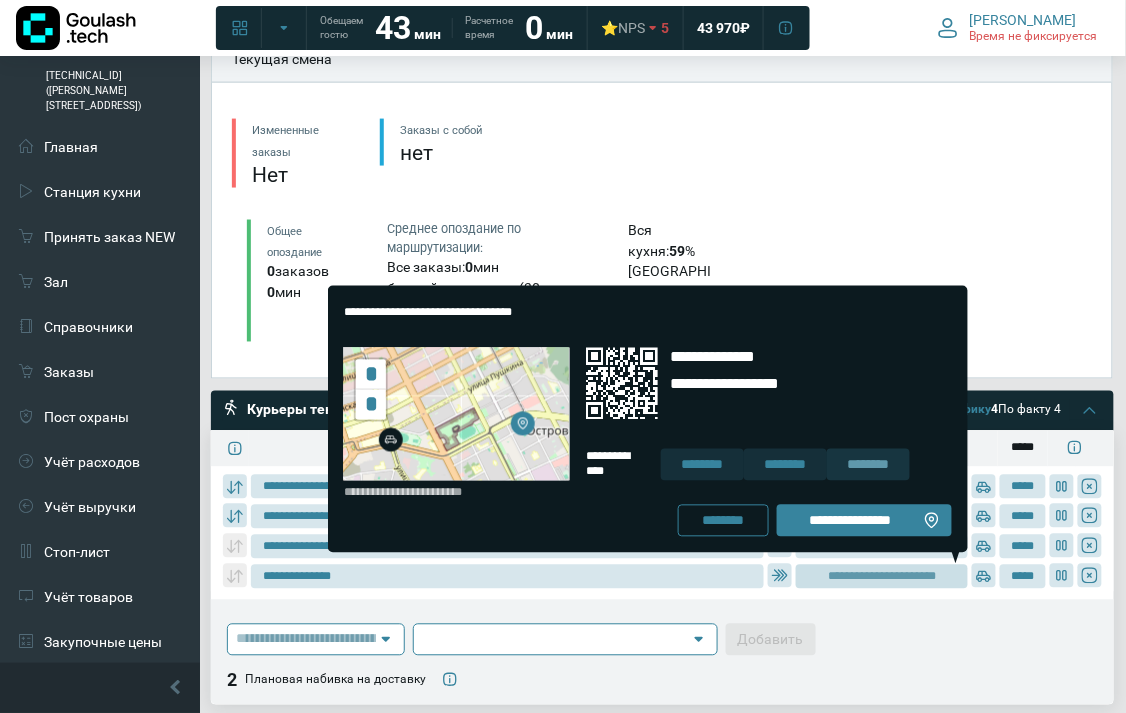 click on "********" at bounding box center [868, 465] 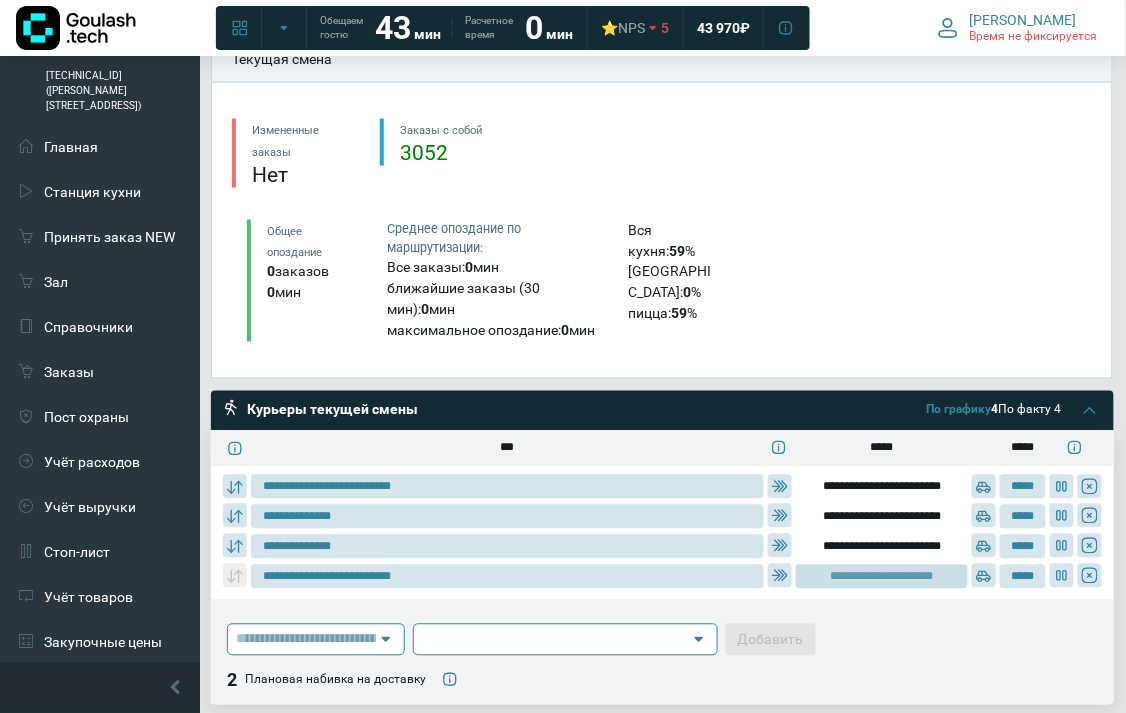 click on "**********" at bounding box center [882, 577] 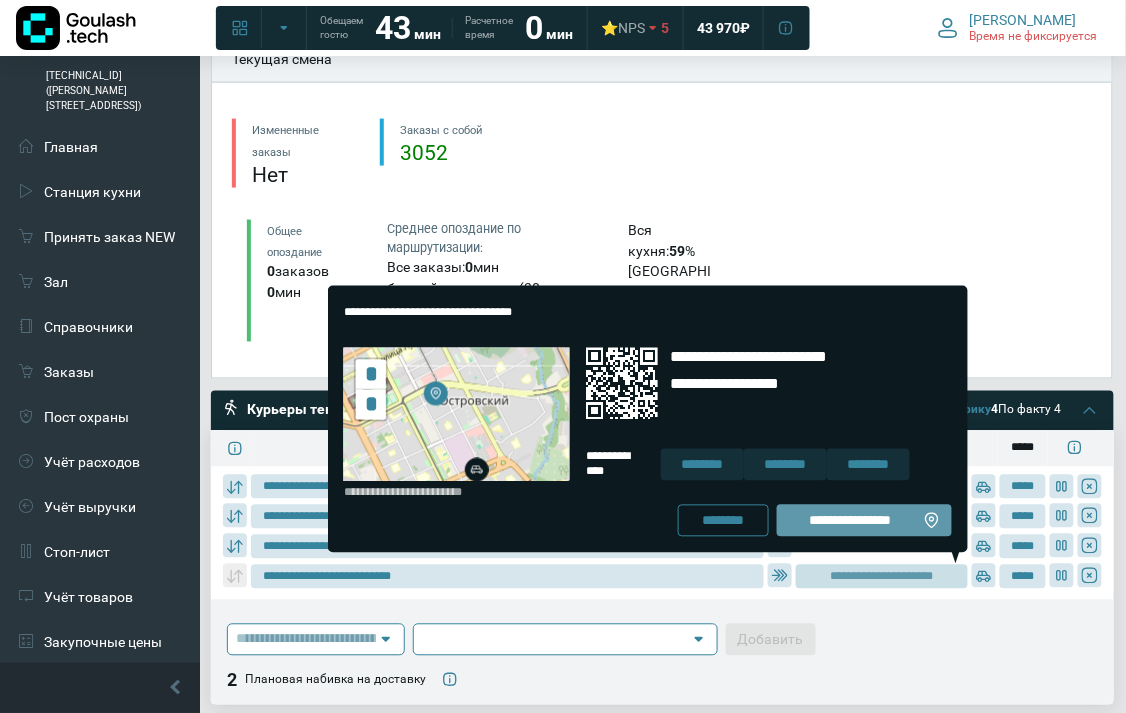 click on "**********" at bounding box center (850, 521) 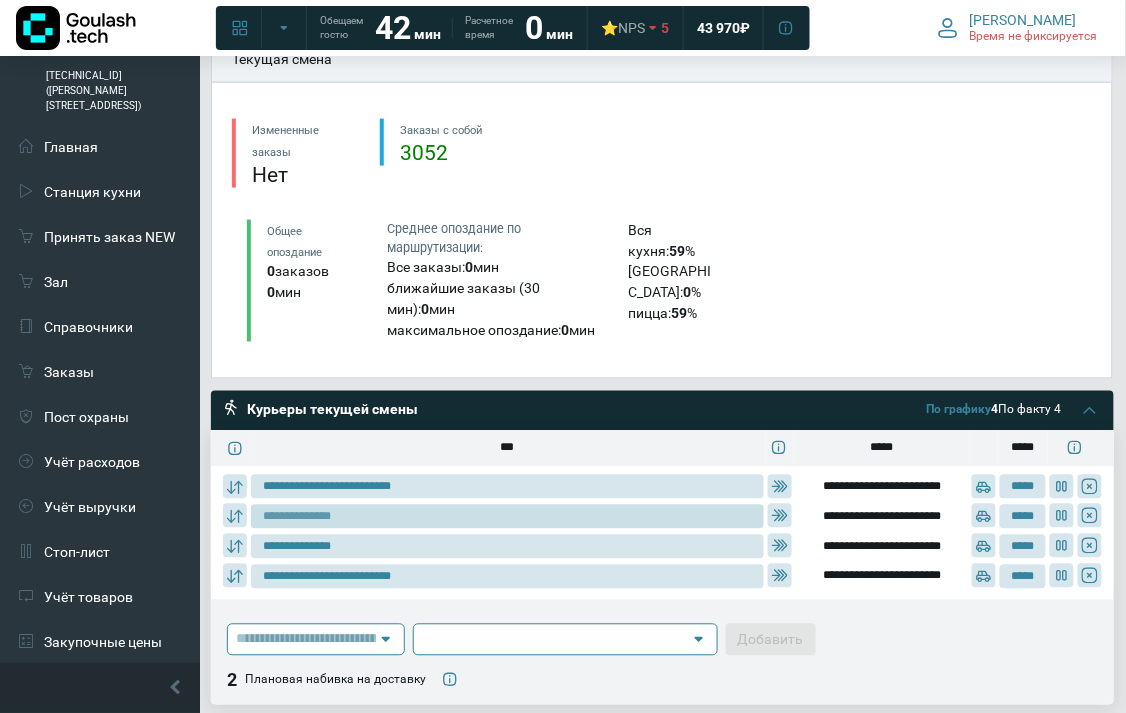 drag, startPoint x: 304, startPoint y: 506, endPoint x: 314, endPoint y: 480, distance: 27.856777 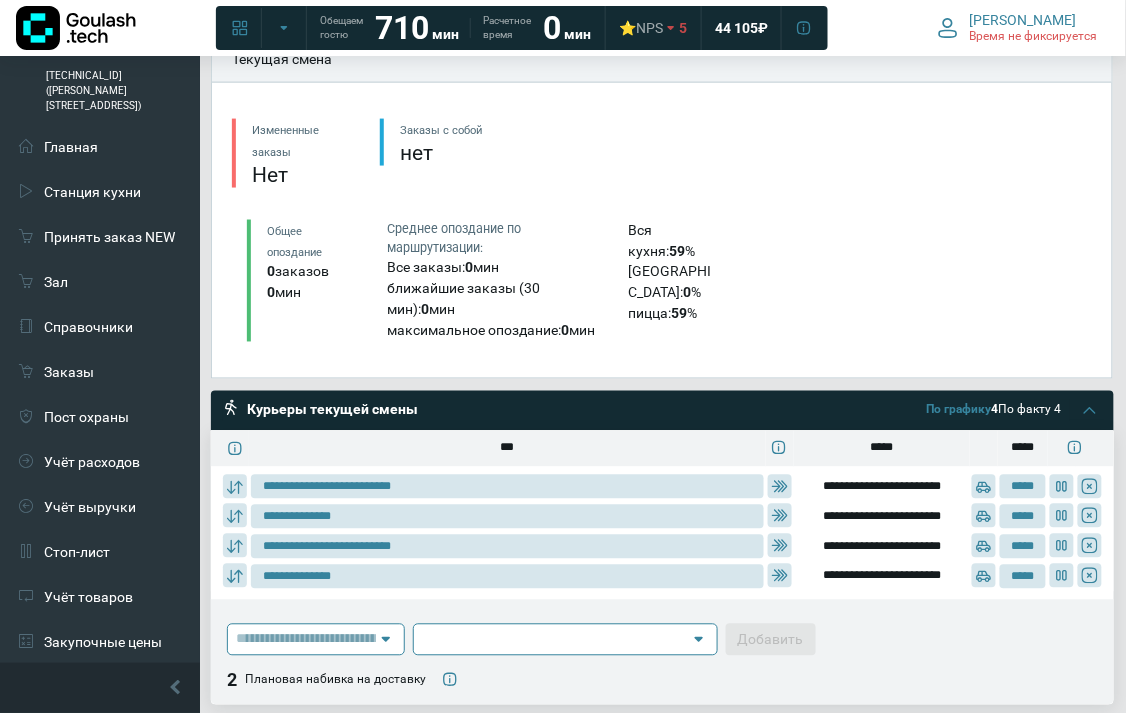 click on "На подразделении Вернется через 5 минут Вернется через 10 минут Вернется через 15 минут Вернется через 20 минут Вернется через 25 минут Вернется через 30 минут Вернется через 35 минут Вернется через 40 минут Вернется через 45 минут Вернется через 50 минут Вернется через 55 минут Вернется через 60 минут Вернется через 1.5 часа Вернется через 2 часа Добавить 2 Плановая набивка на доставку" at bounding box center [662, 652] 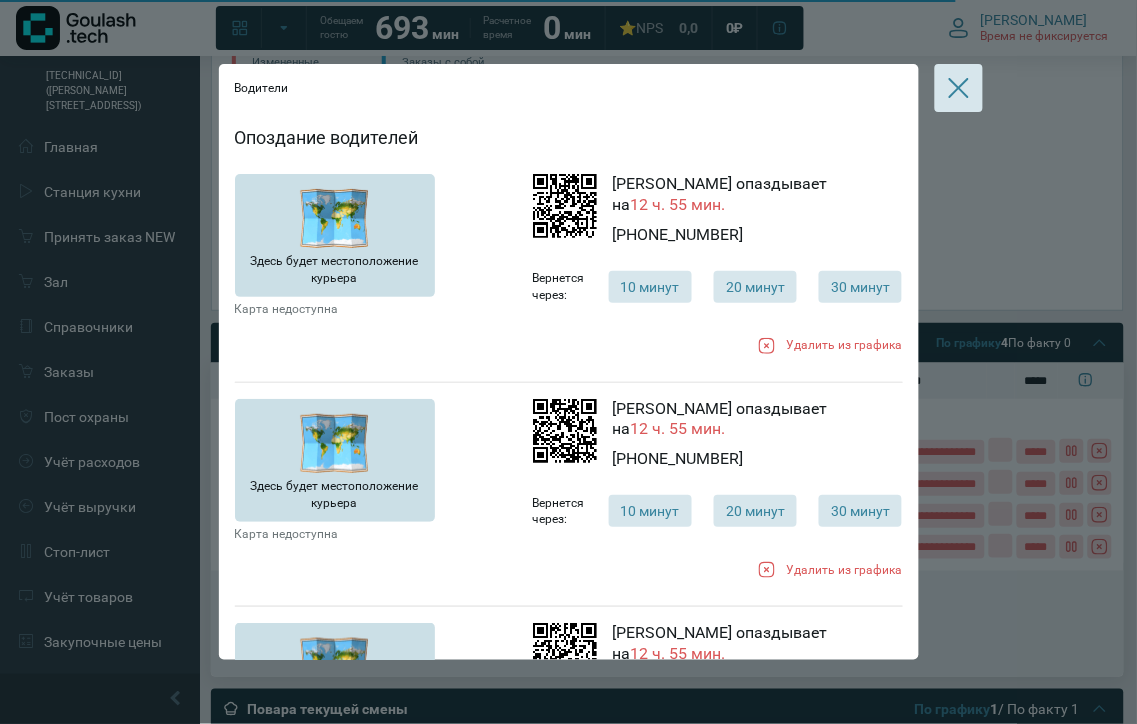 click at bounding box center (959, 88) 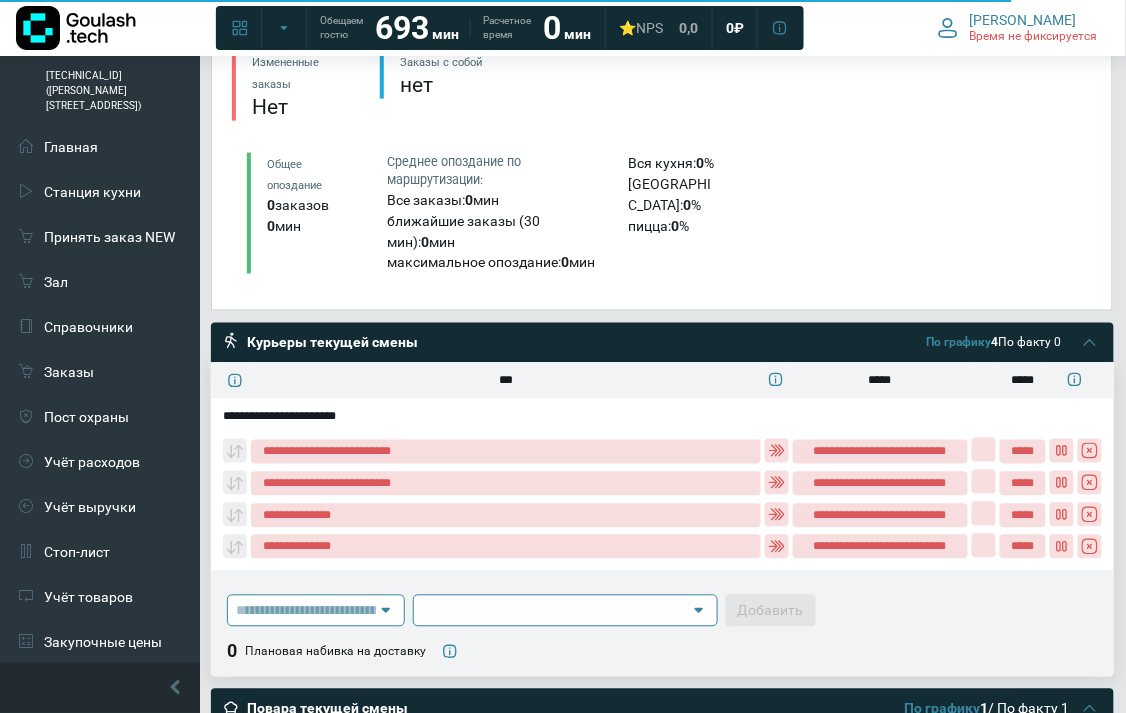 click on "Измененные заказы
Нет
Заказы с собой
нет" at bounding box center [662, 85] 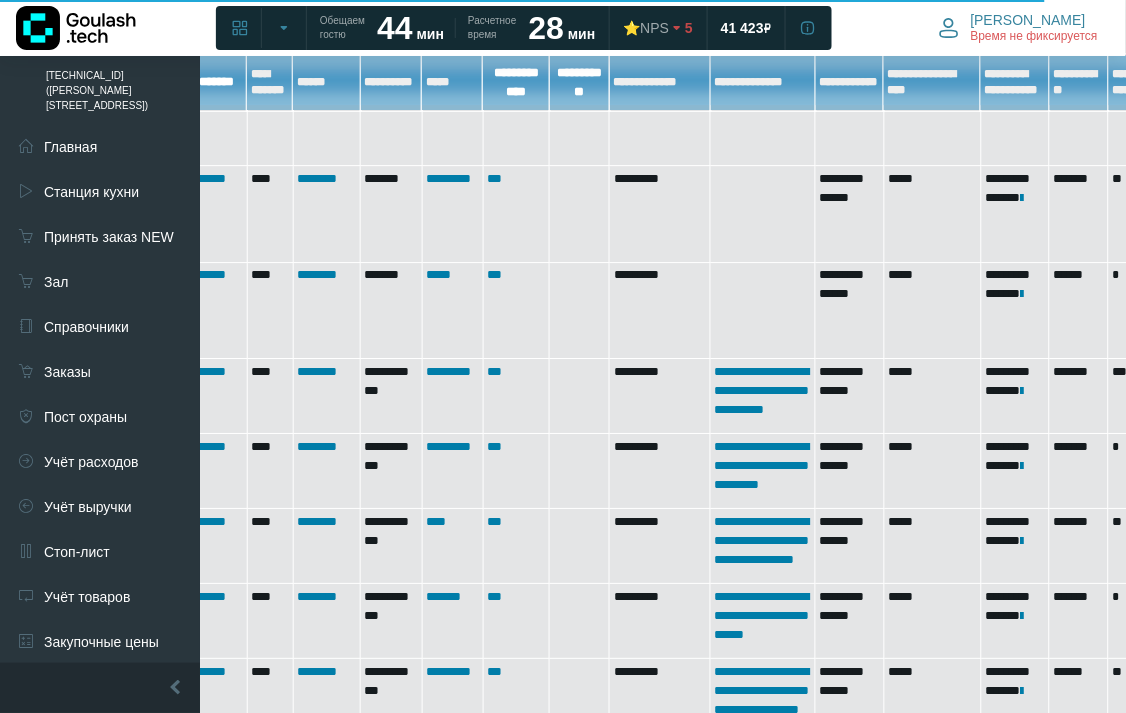 scroll, scrollTop: 1313, scrollLeft: 231, axis: both 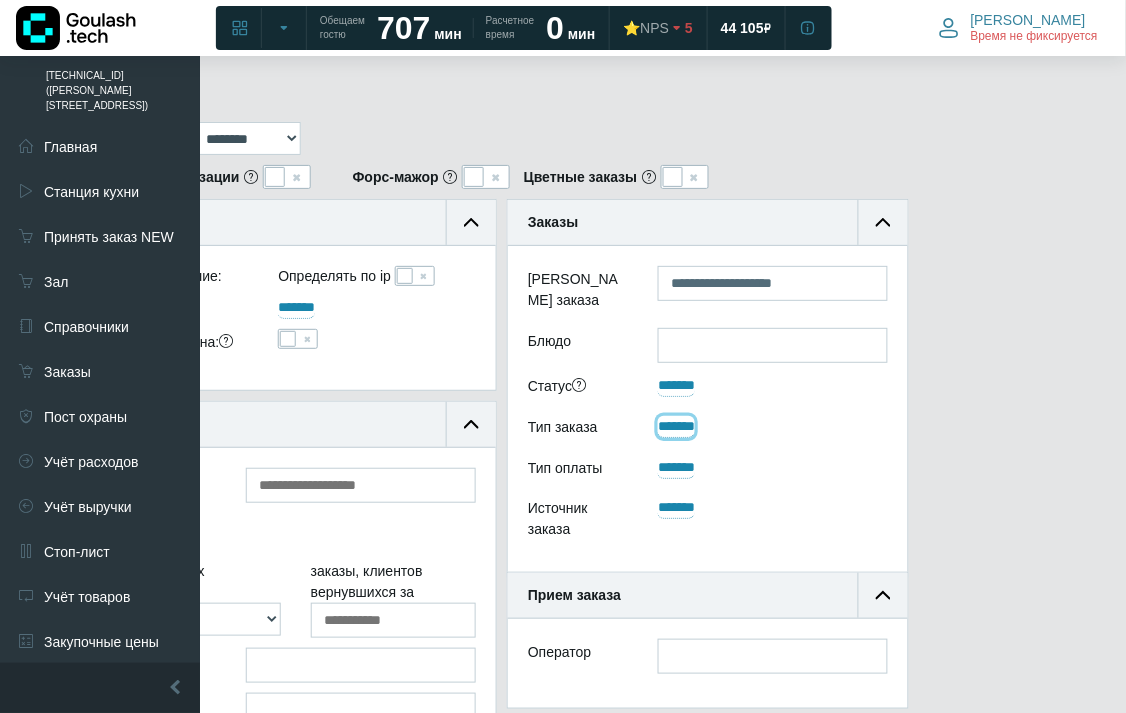 click on "*******" at bounding box center [676, 427] 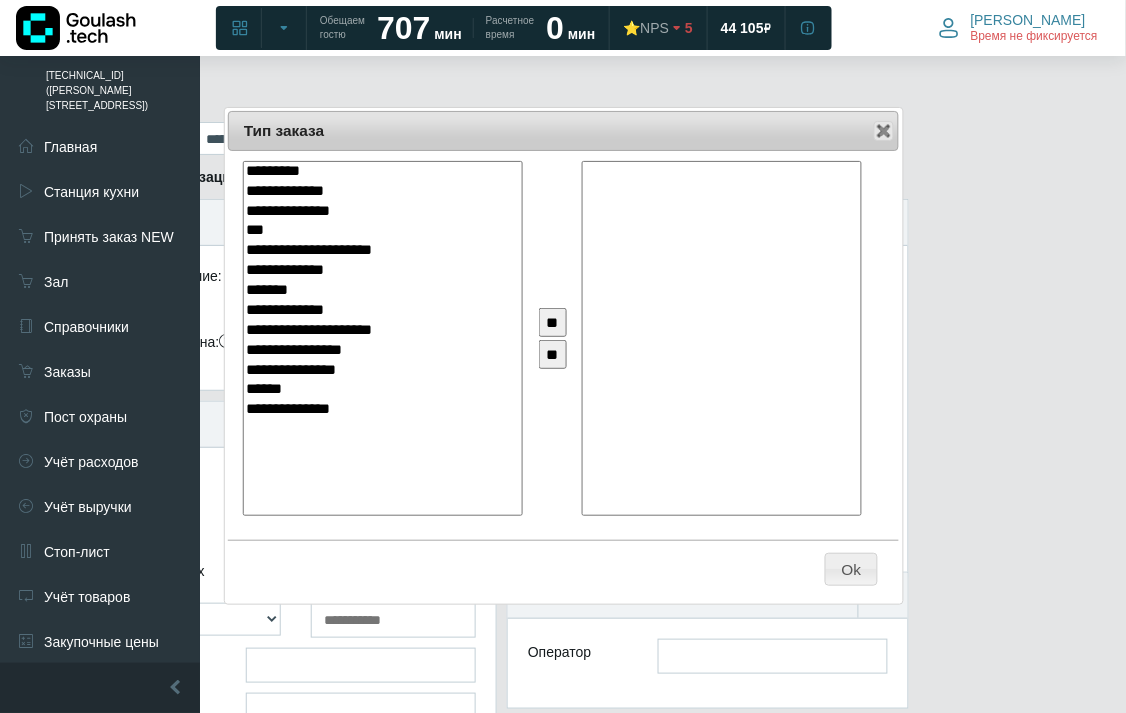 click on "Тип заказа   Close" at bounding box center [564, 131] 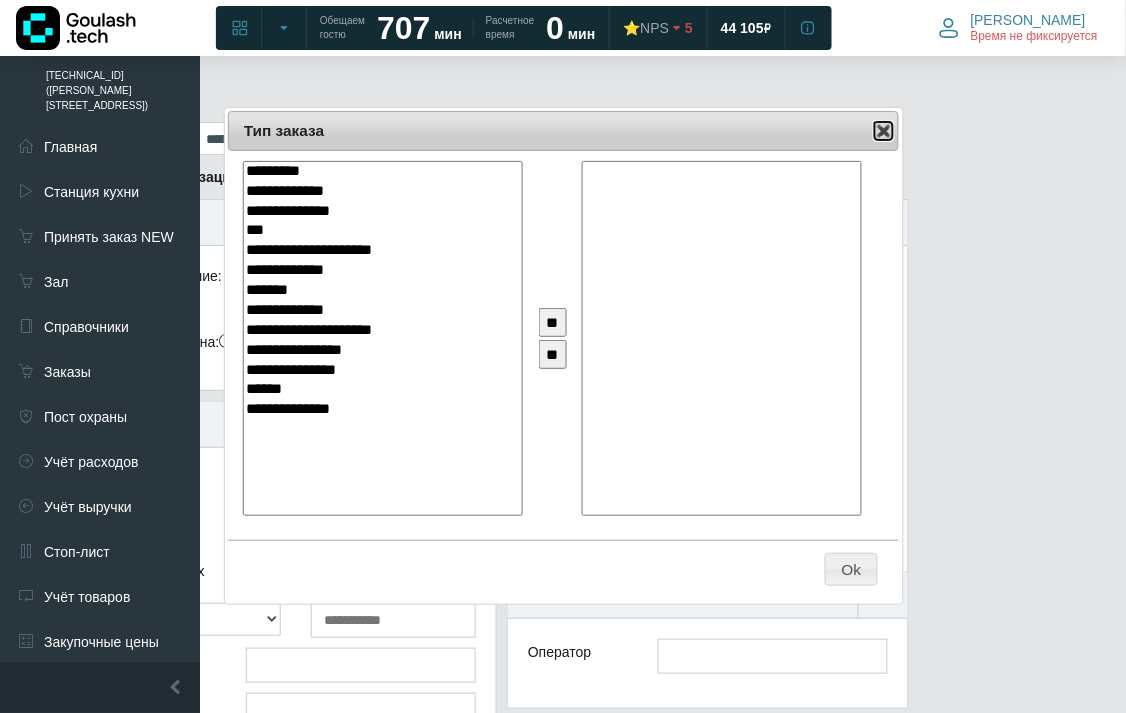 click at bounding box center (884, 131) 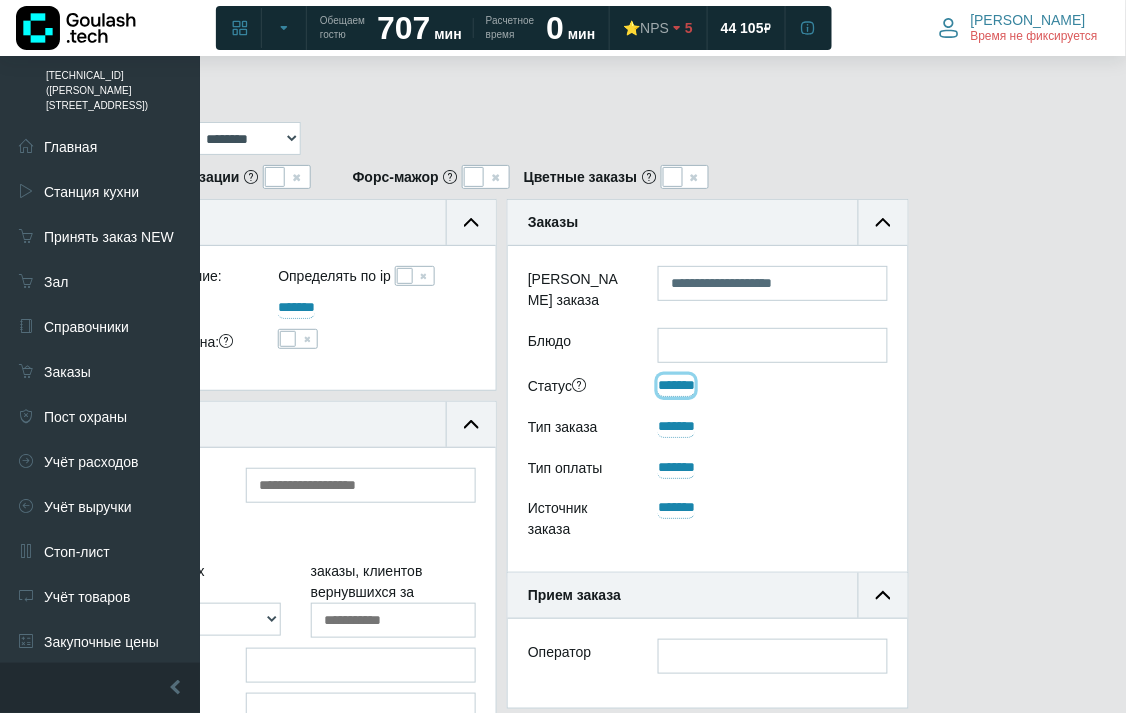 click on "*******" at bounding box center [676, 386] 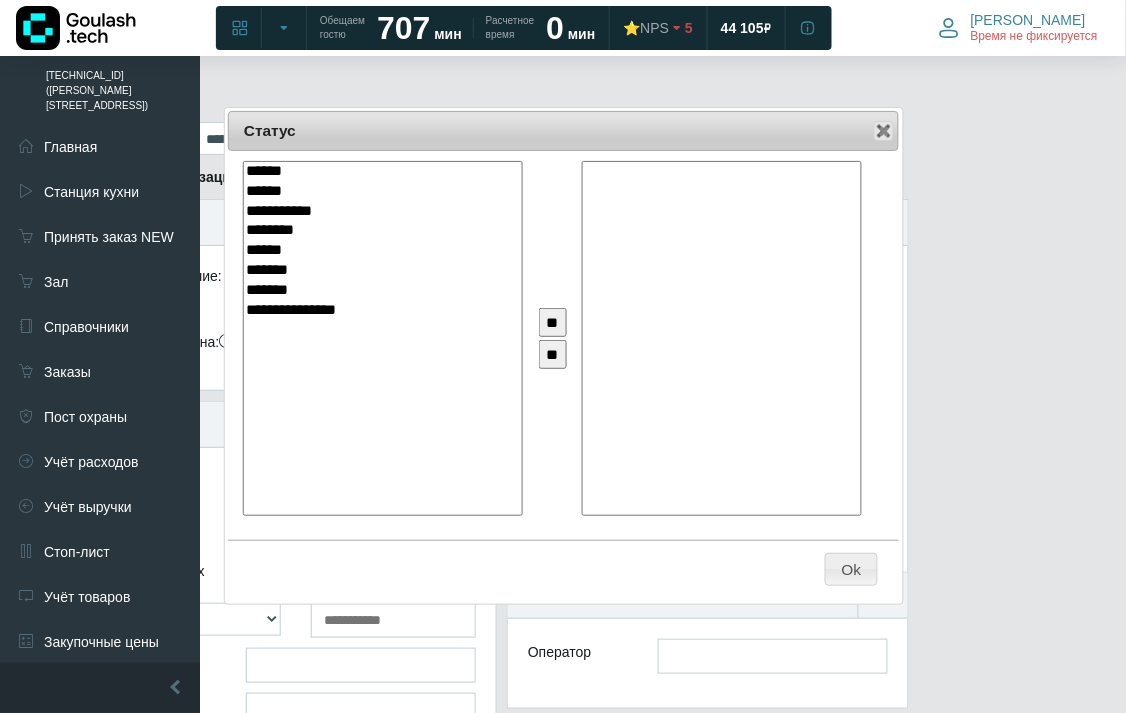 select on "**" 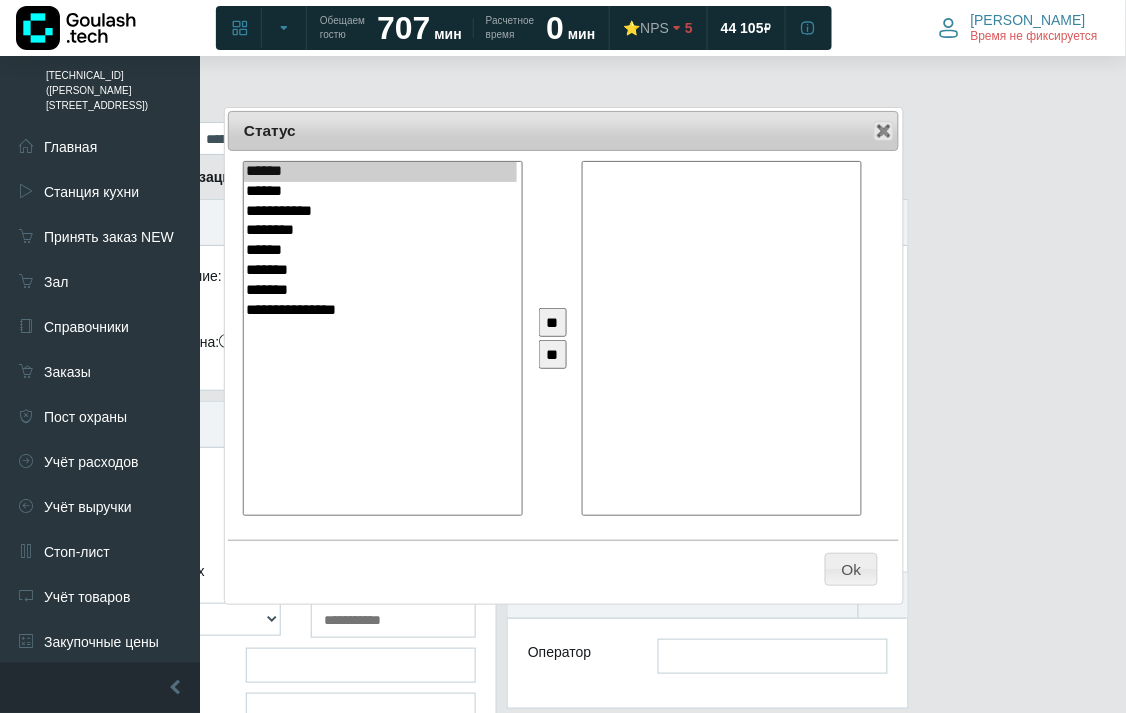 click on "********" at bounding box center (380, 231) 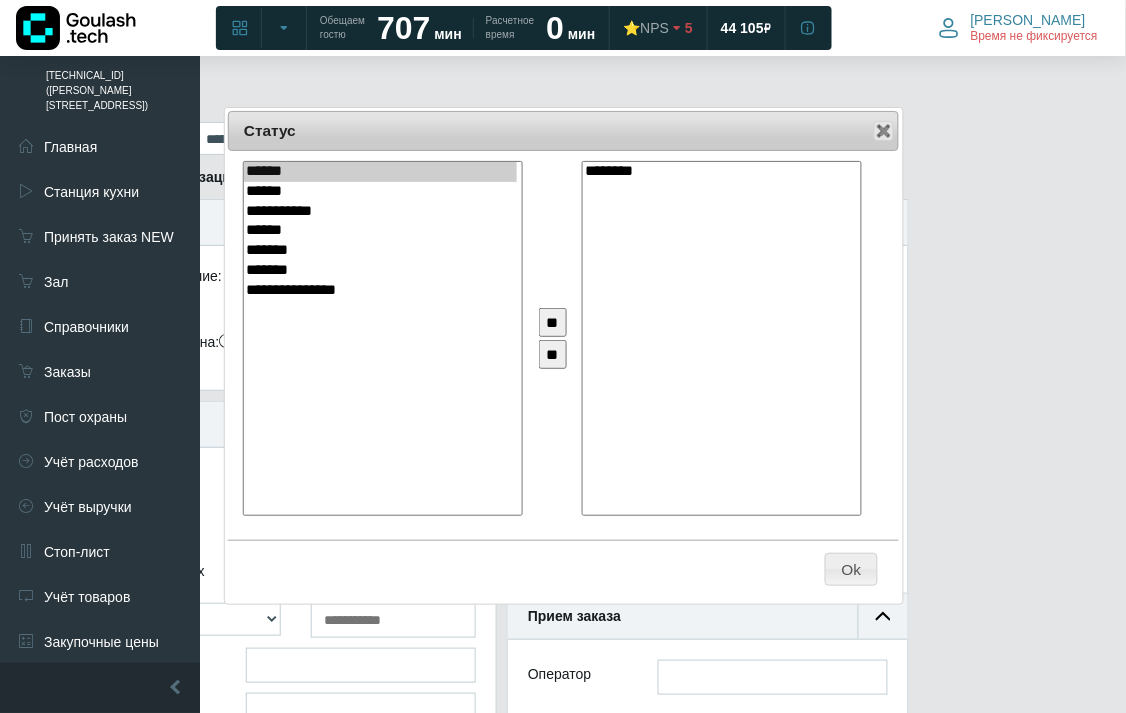 scroll, scrollTop: 12, scrollLeft: 12, axis: both 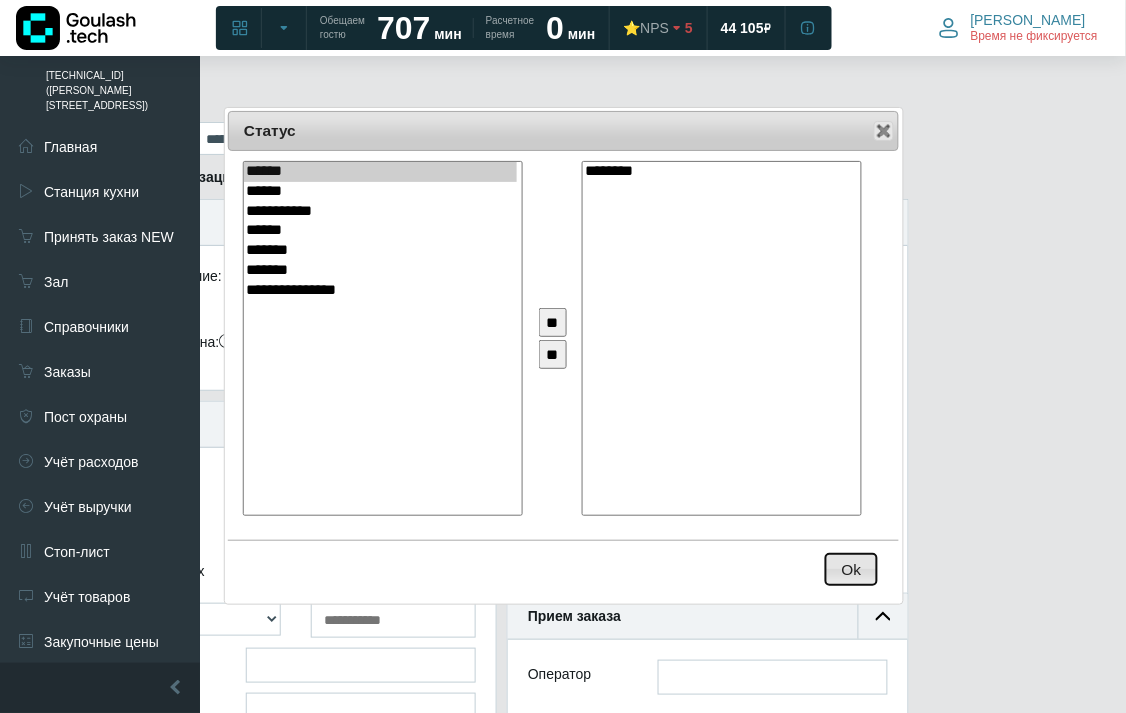 click on "Ok" at bounding box center [851, 569] 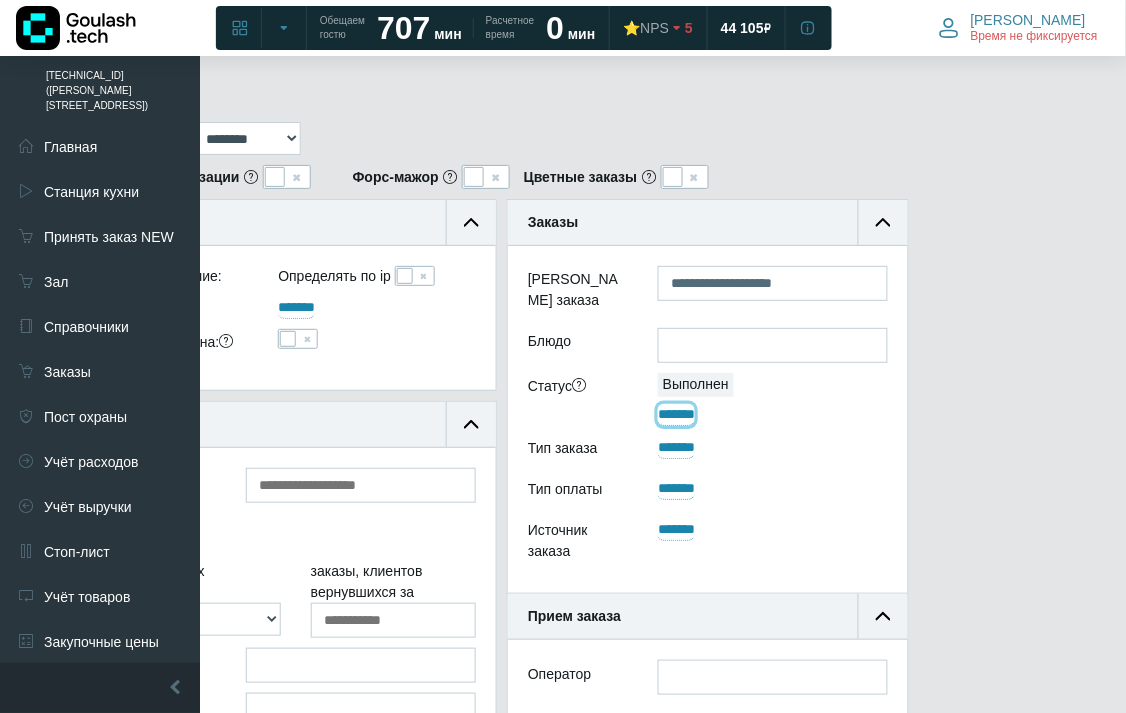 scroll, scrollTop: 555, scrollLeft: 165, axis: both 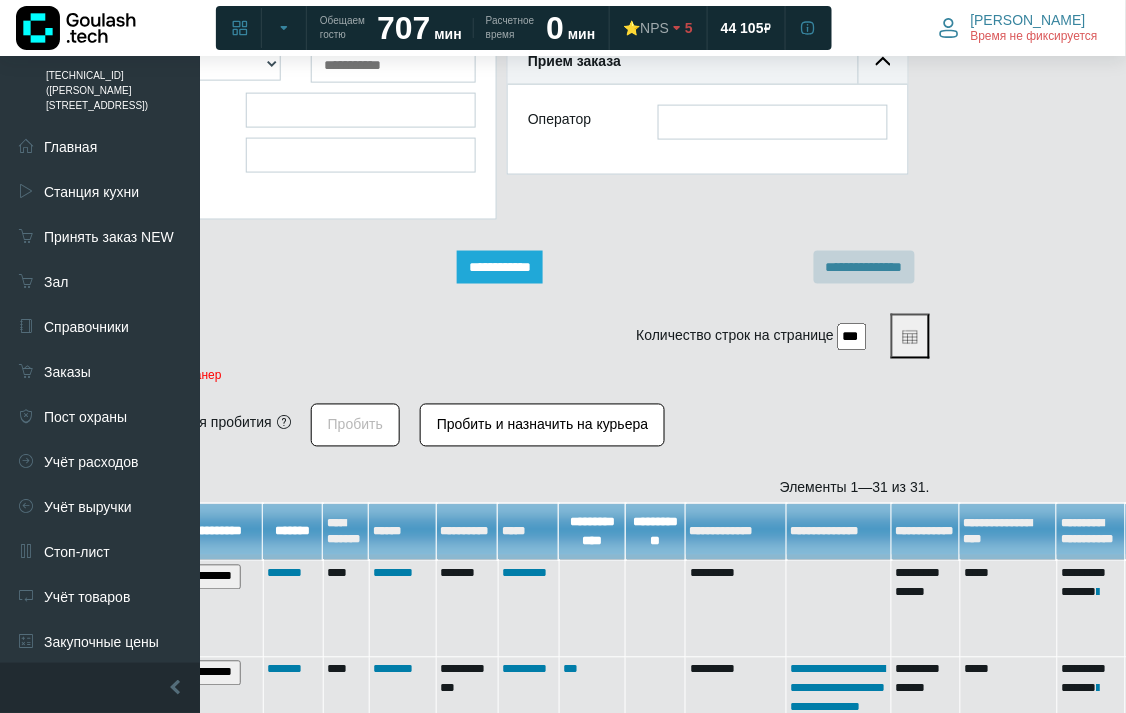 click on "**********" at bounding box center [500, 267] 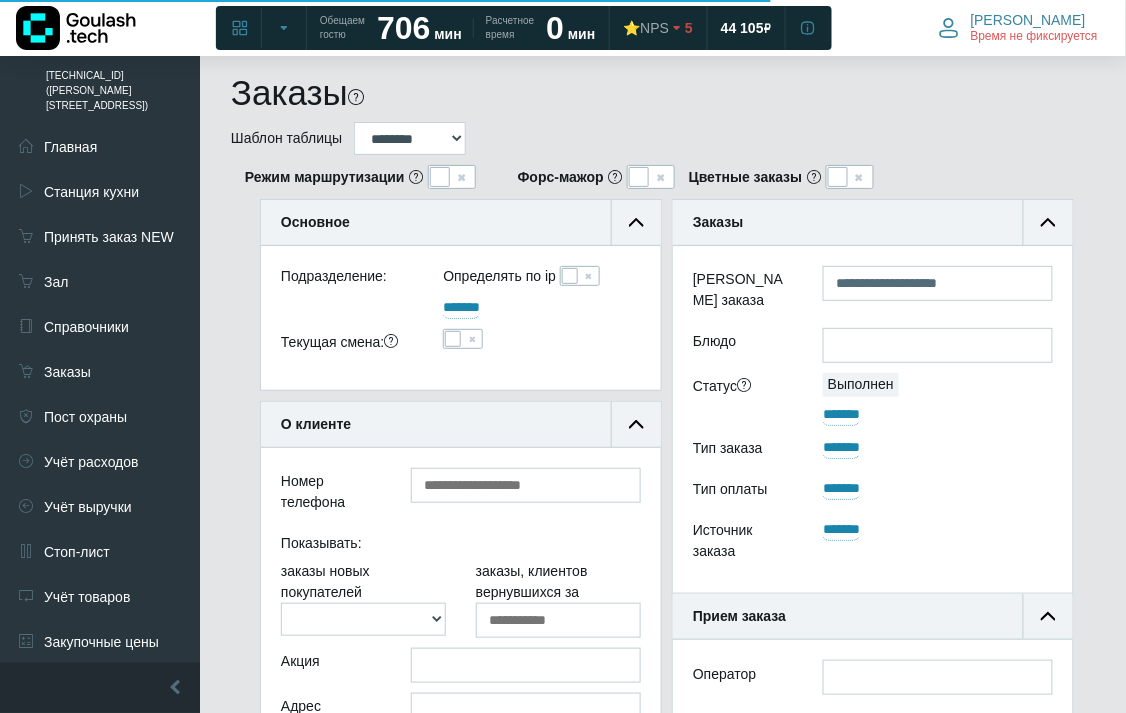 scroll, scrollTop: 444, scrollLeft: 0, axis: vertical 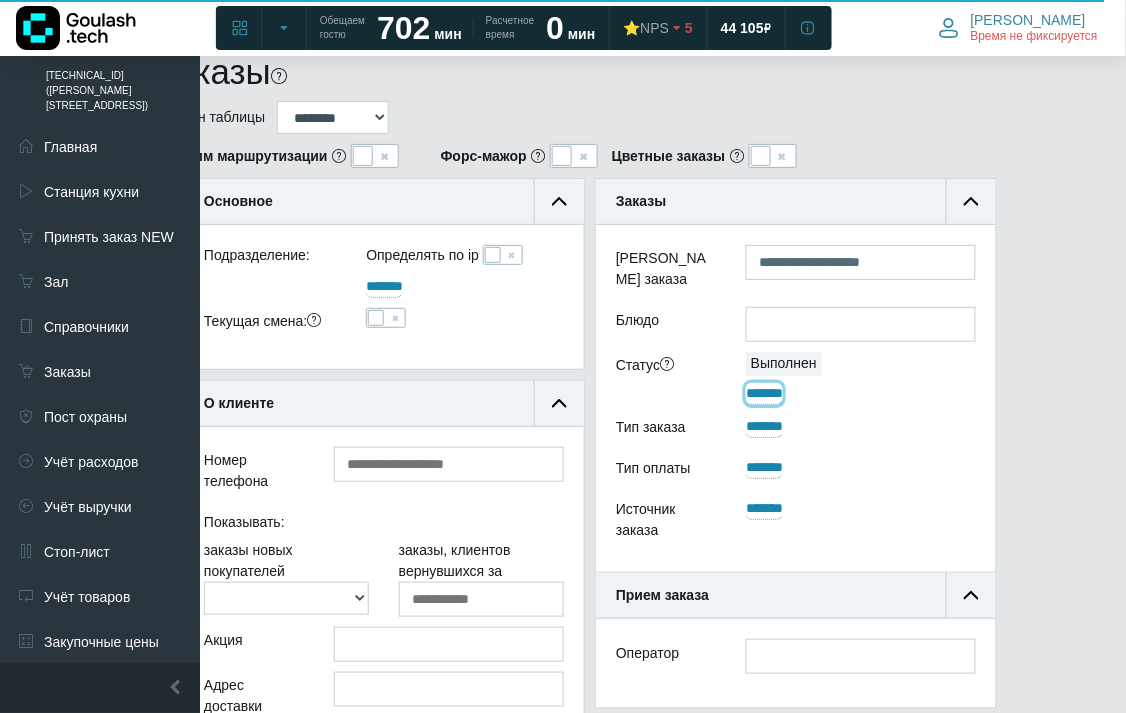 click on "*******" at bounding box center (764, 394) 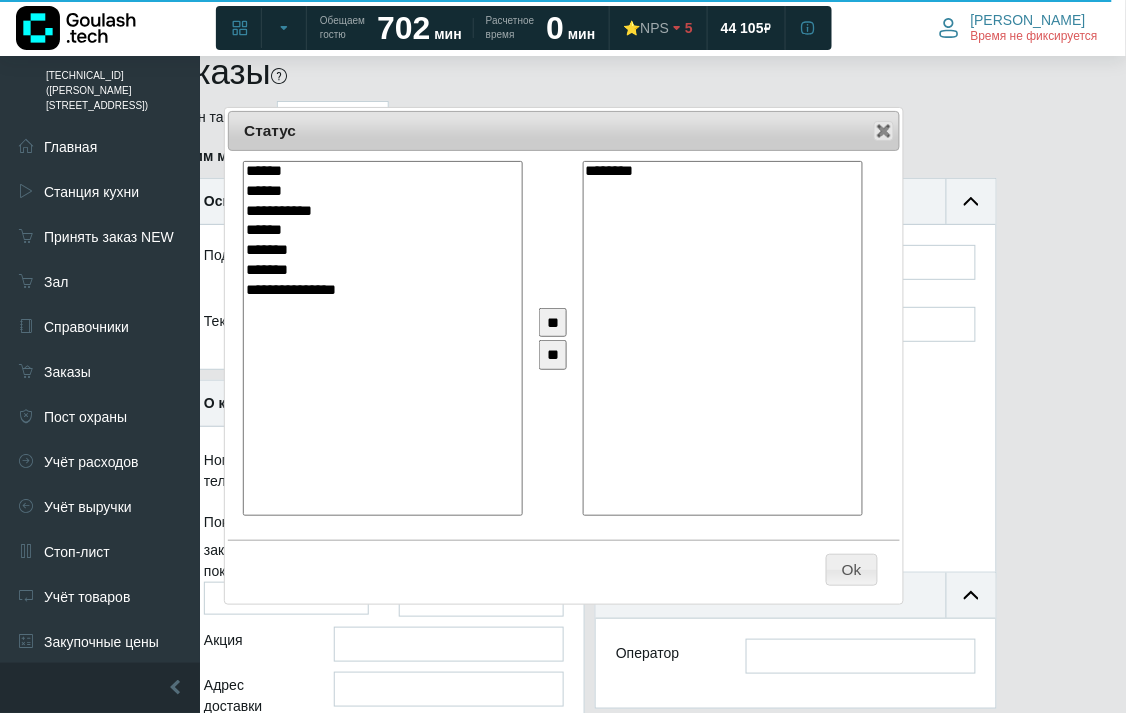 select on "**" 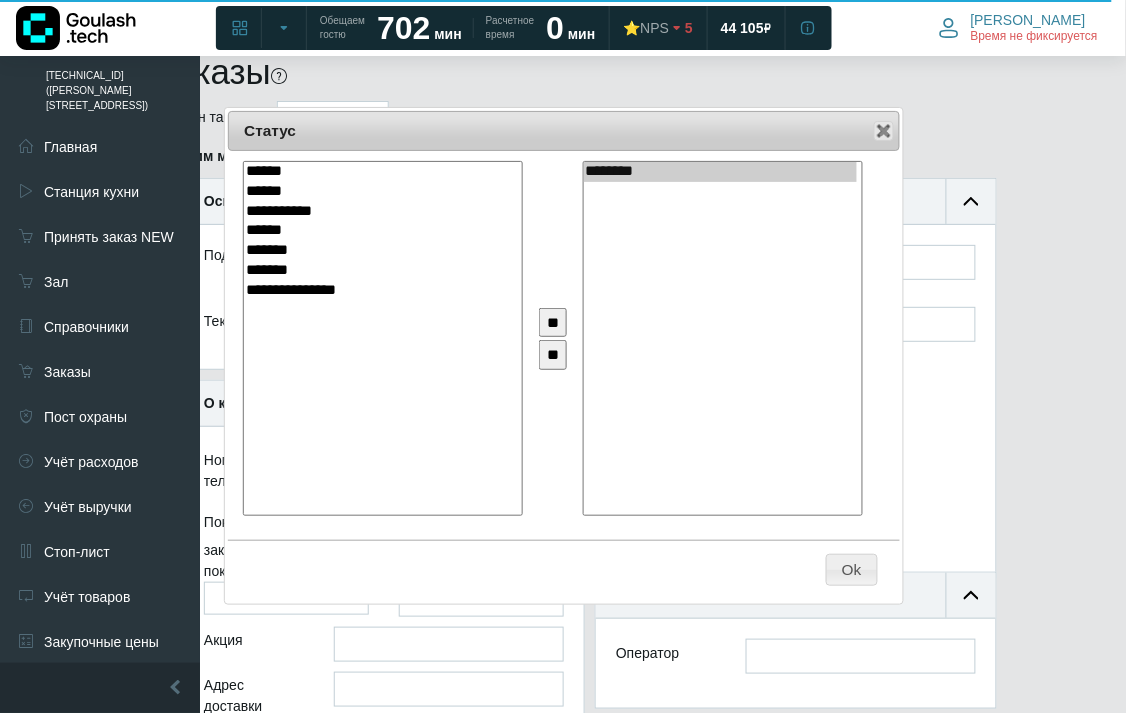 click on "********" at bounding box center [720, 172] 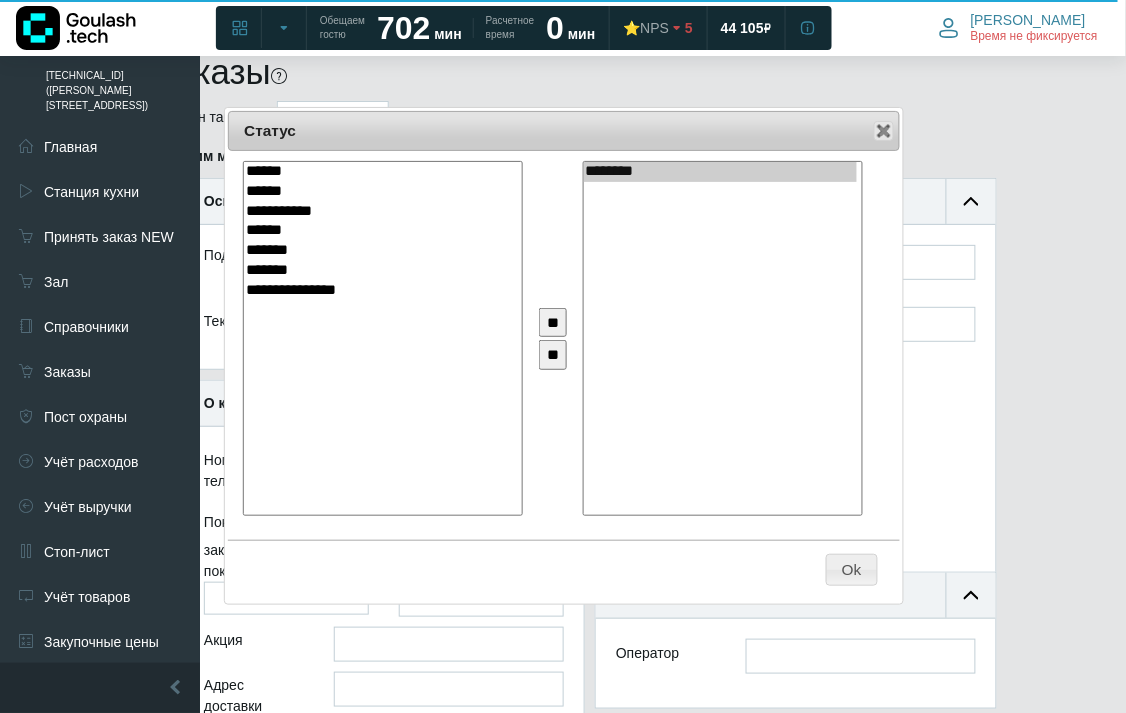 click on "**" at bounding box center [553, 354] 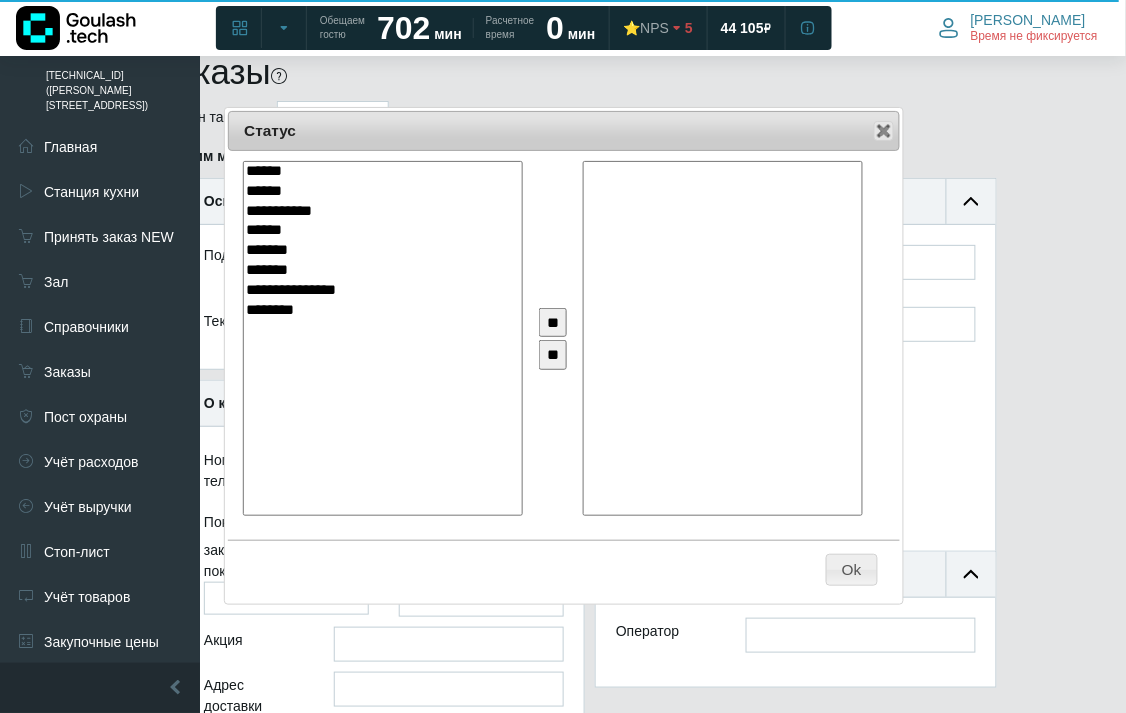 scroll, scrollTop: 361, scrollLeft: 400, axis: both 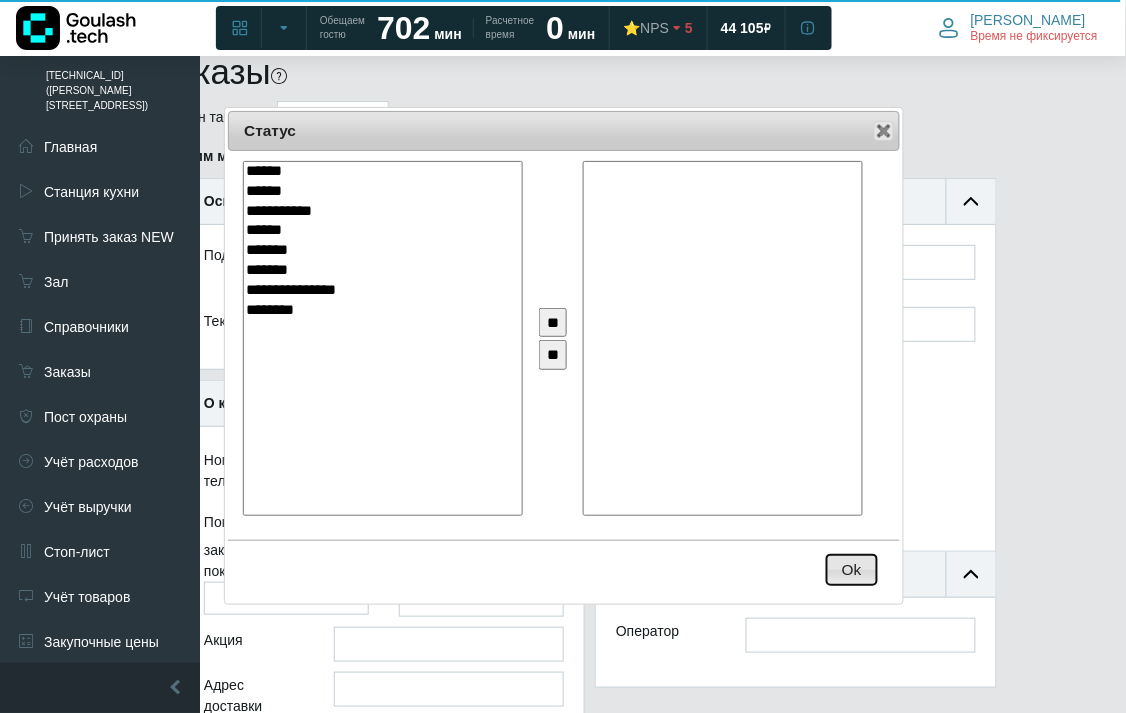 click on "Ok" at bounding box center (852, 570) 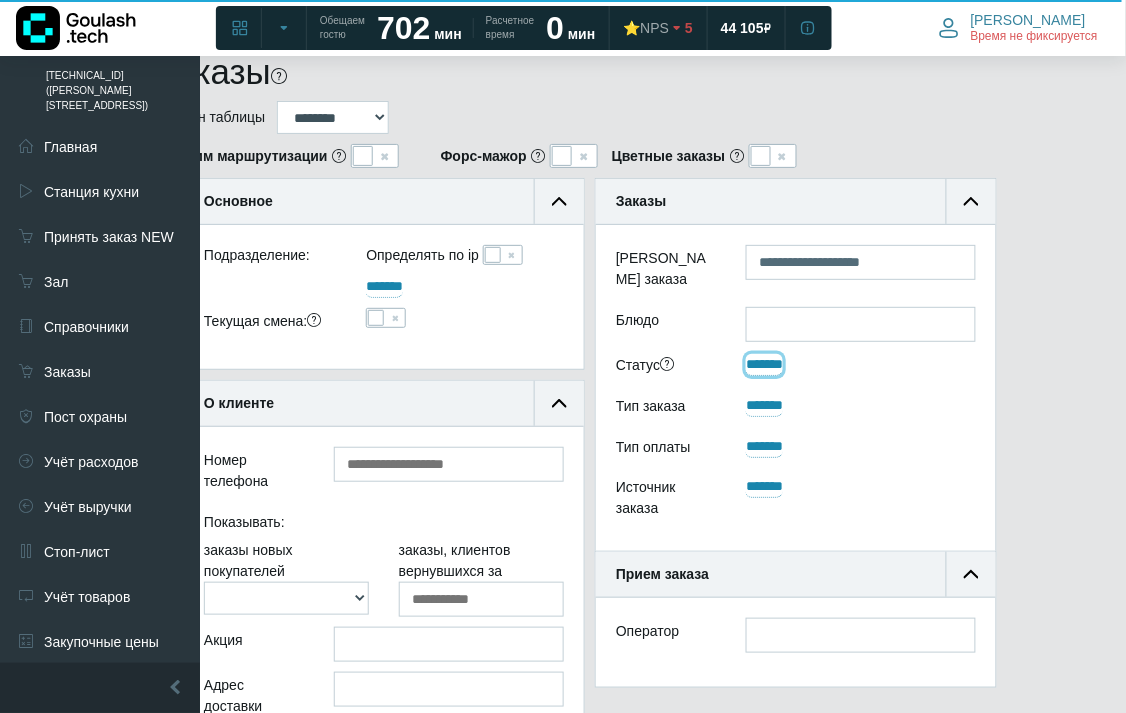 scroll, scrollTop: 243, scrollLeft: 77, axis: both 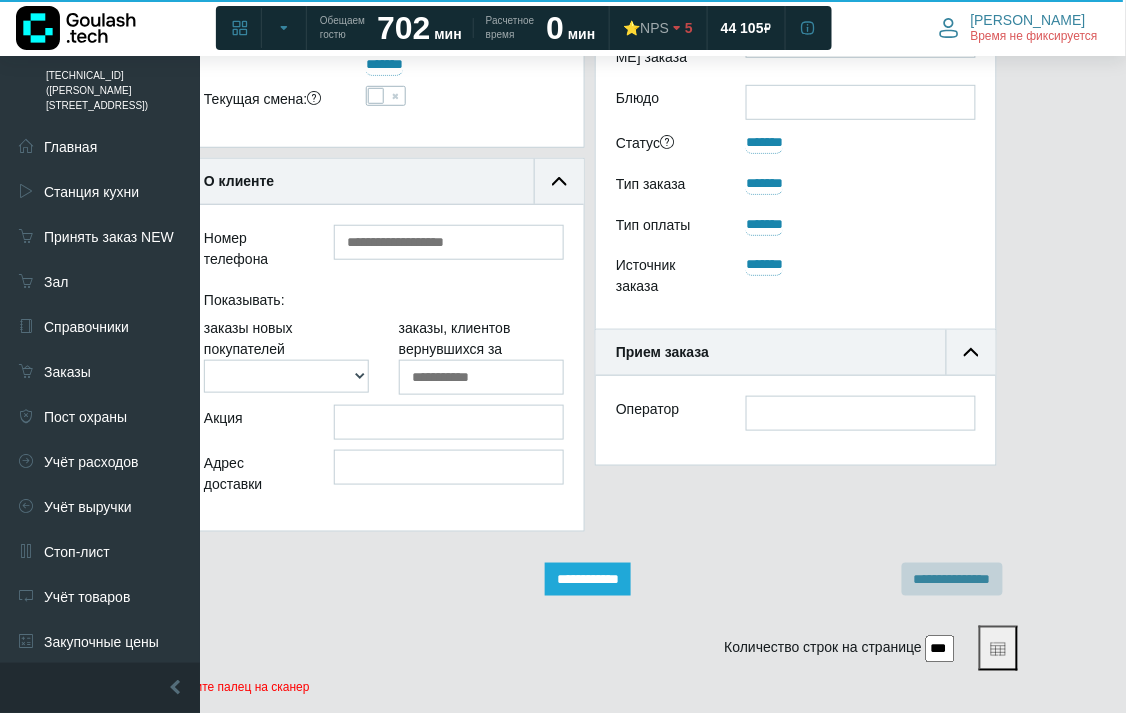 click on "**********" at bounding box center [588, 579] 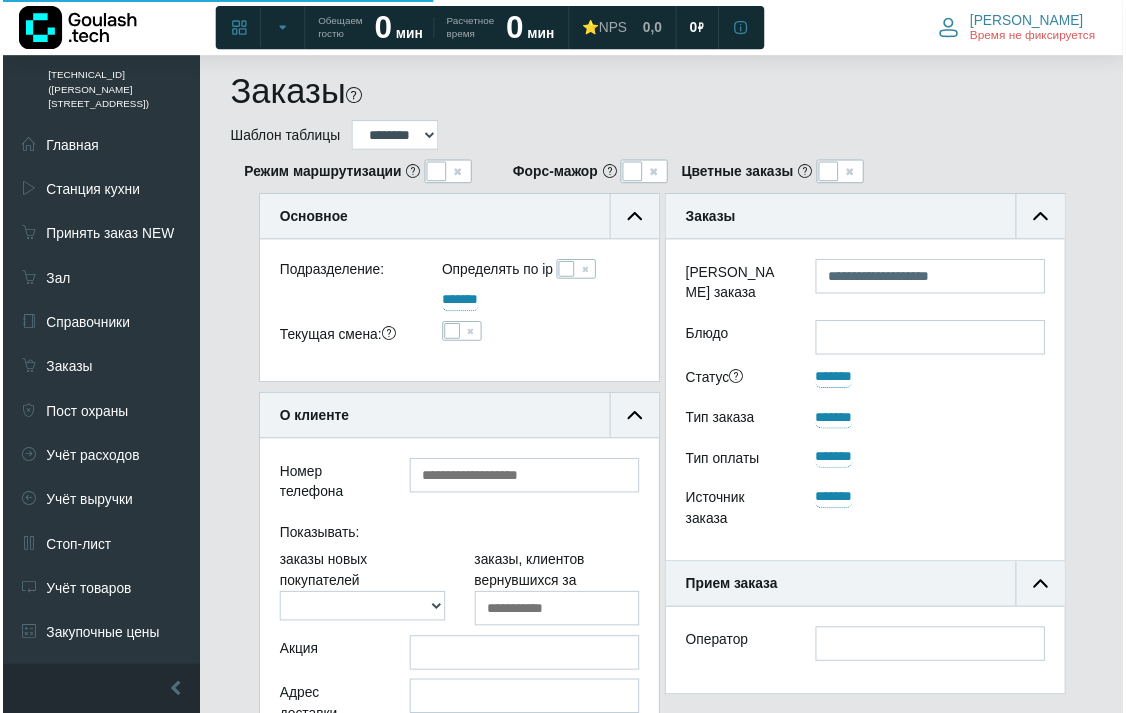 scroll, scrollTop: 0, scrollLeft: 0, axis: both 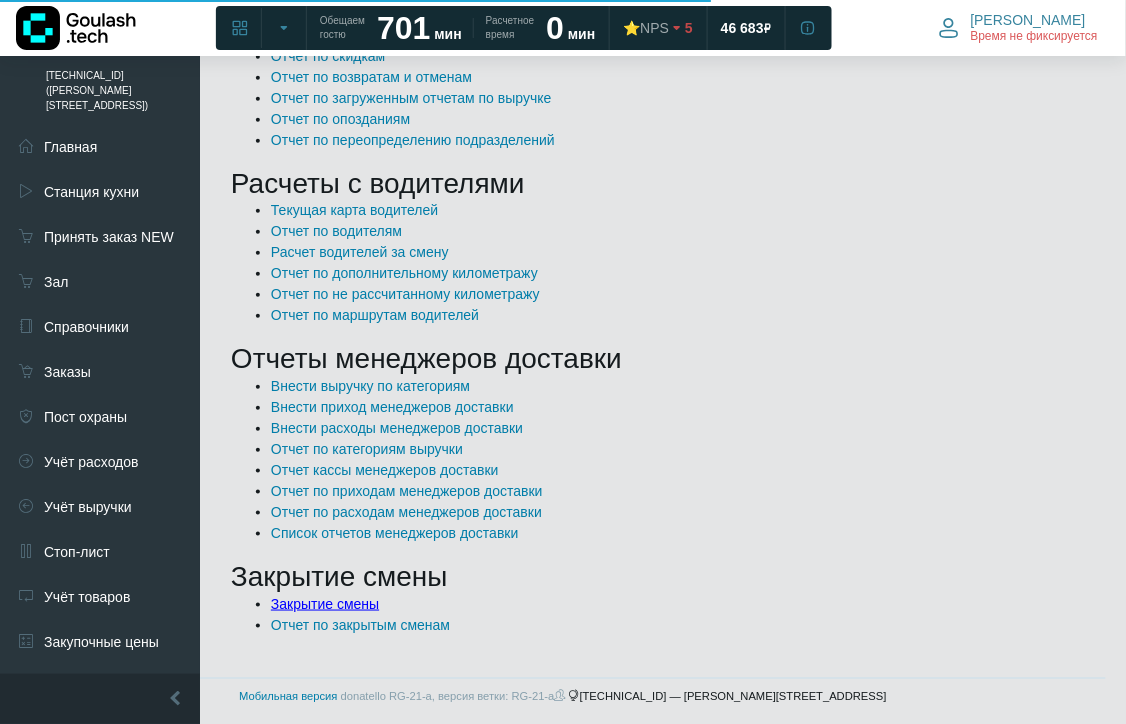 click on "Закрытие смены" at bounding box center [325, 604] 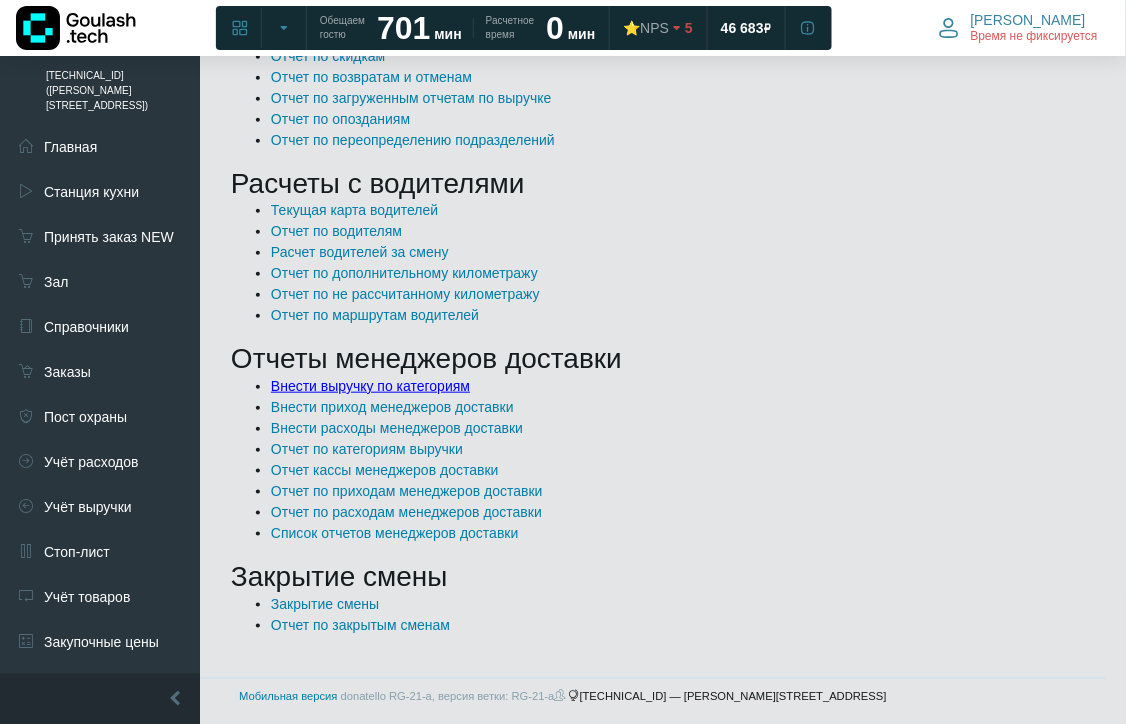 click on "Внести выручку по категориям" at bounding box center (370, 386) 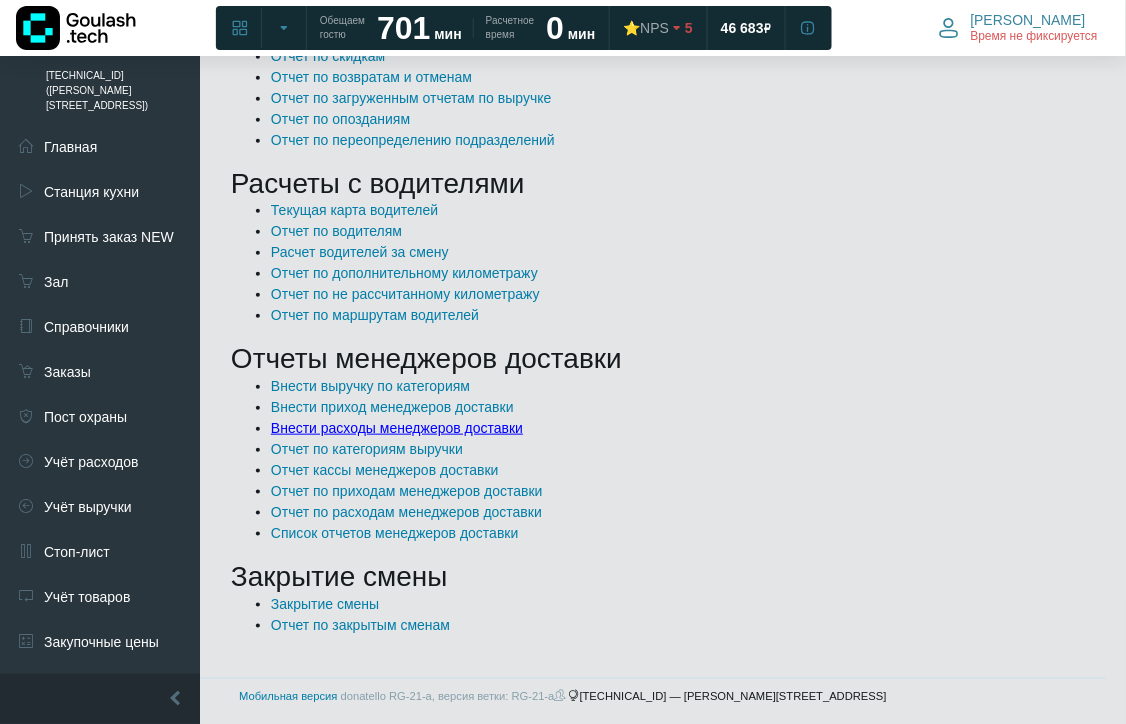 click on "Внести расходы менеджеров доставки" at bounding box center (397, 428) 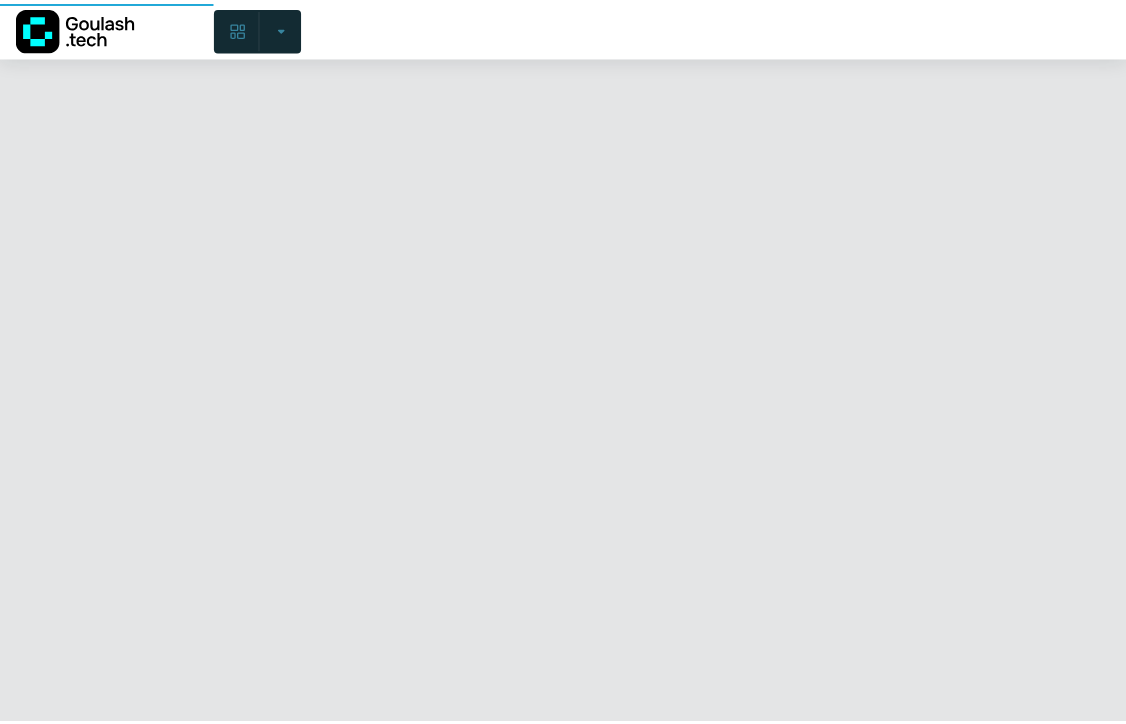 scroll, scrollTop: 0, scrollLeft: 0, axis: both 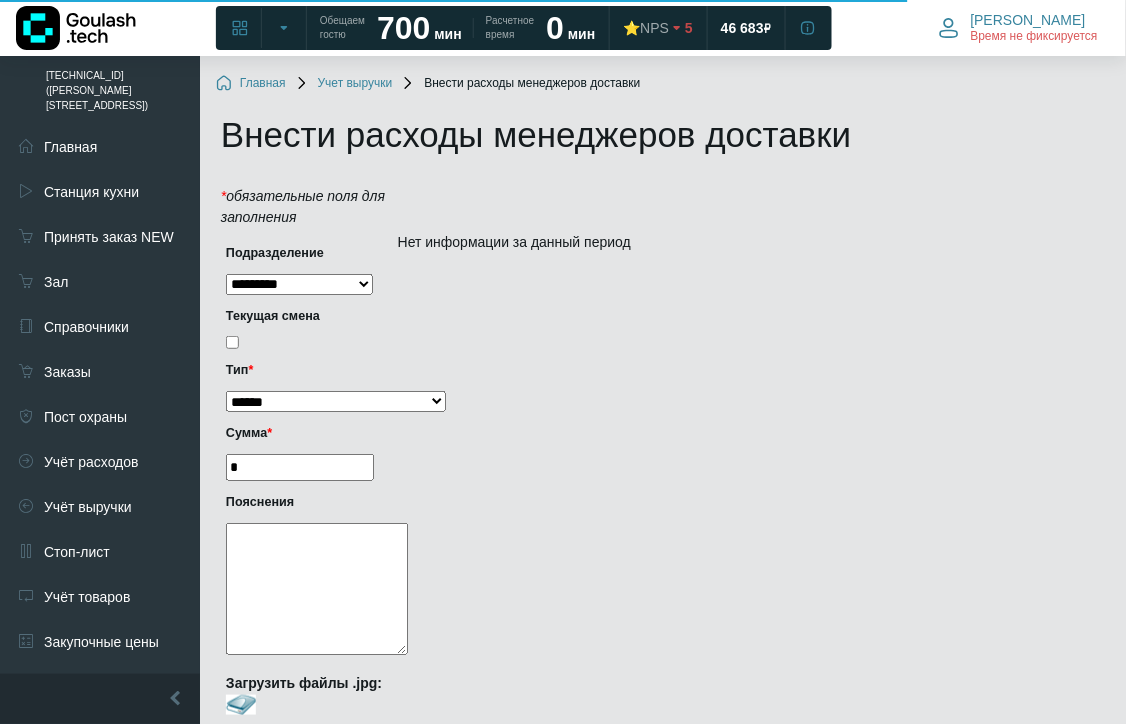 click on "**********" at bounding box center [336, 401] 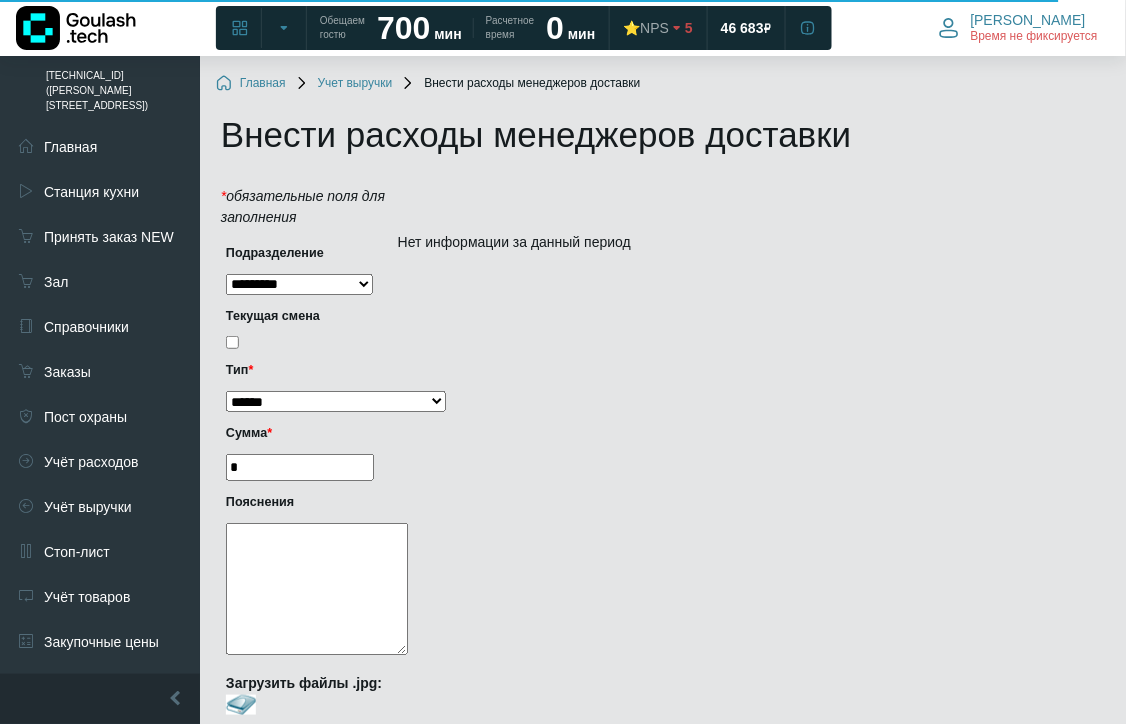 select on "*" 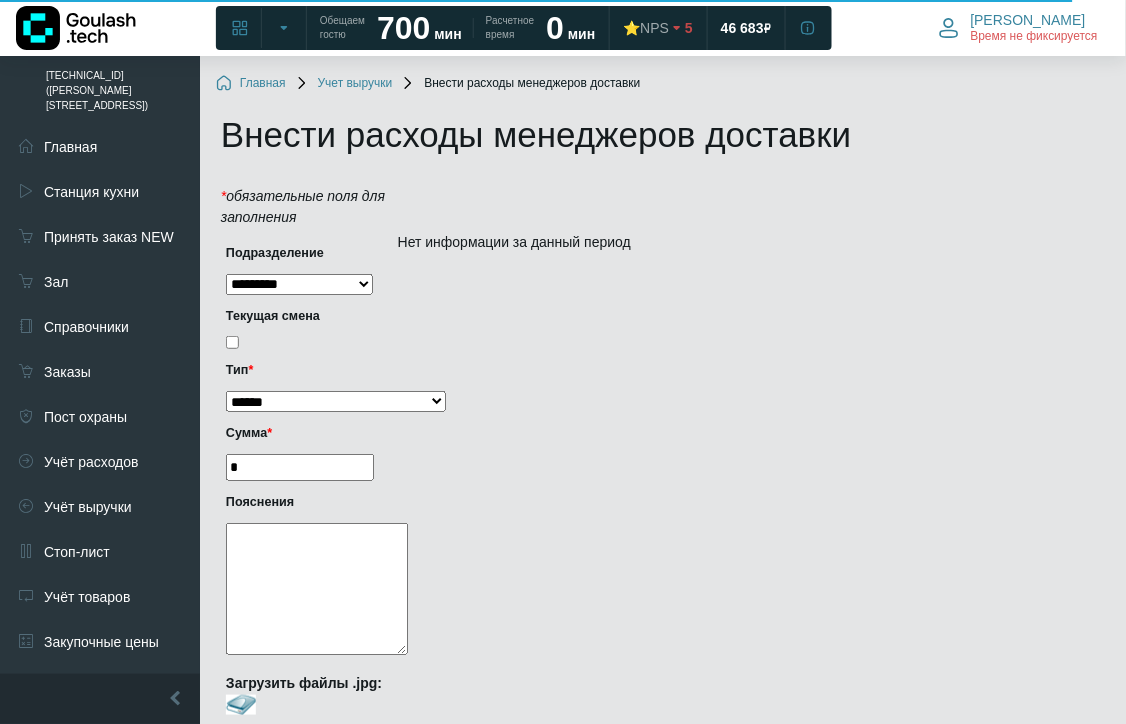scroll, scrollTop: 190, scrollLeft: 0, axis: vertical 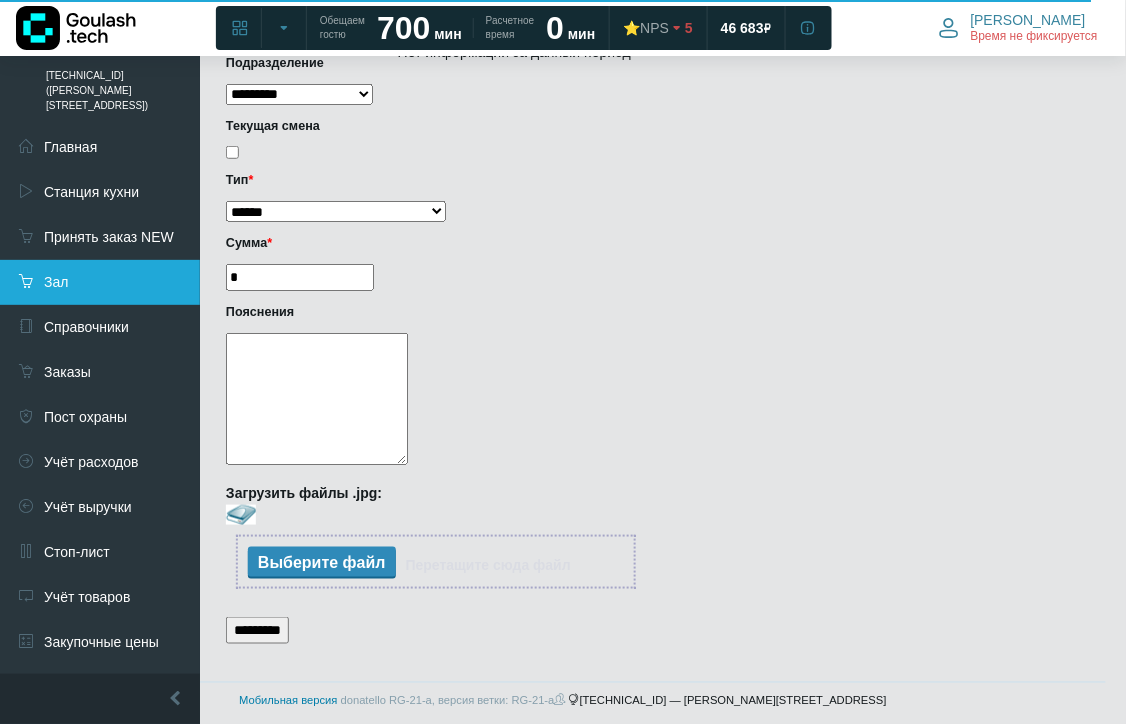 drag, startPoint x: 284, startPoint y: 264, endPoint x: 127, endPoint y: 266, distance: 157.01274 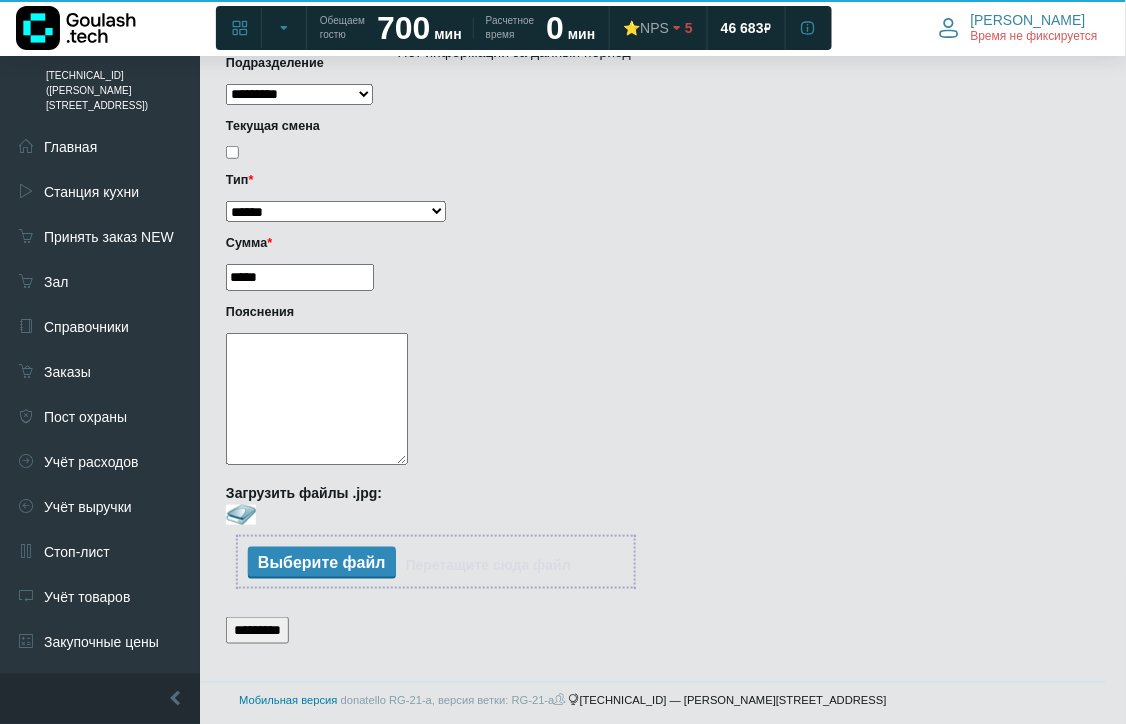 type on "*****" 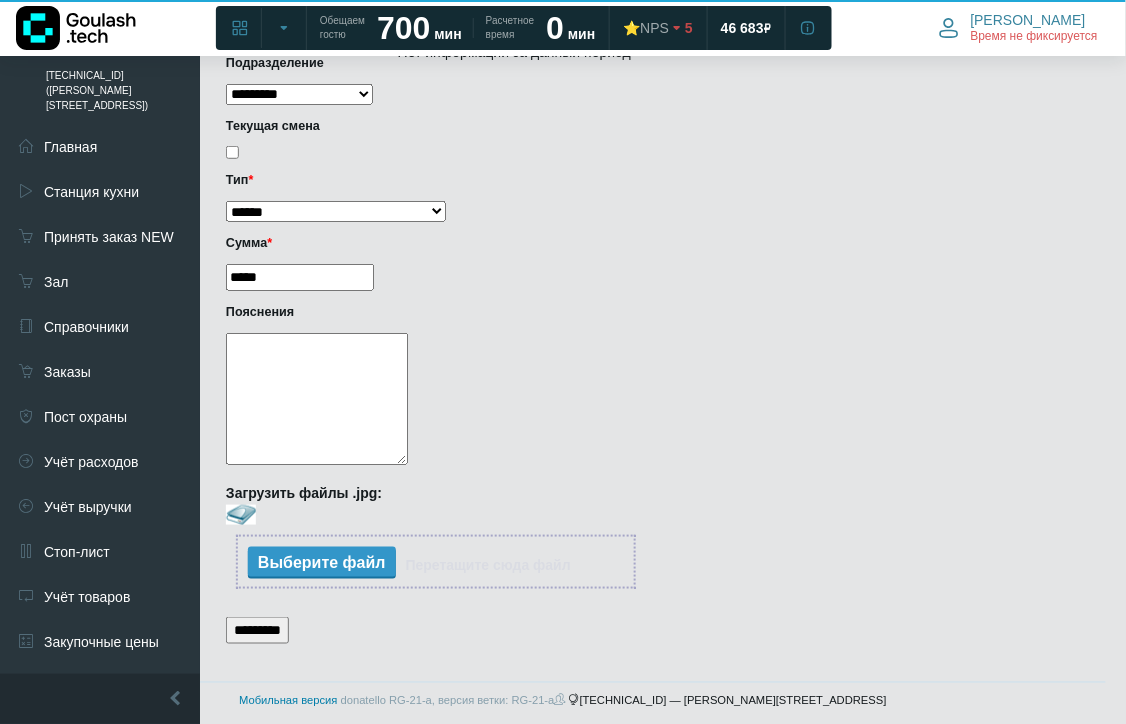click at bounding box center [322, 565] 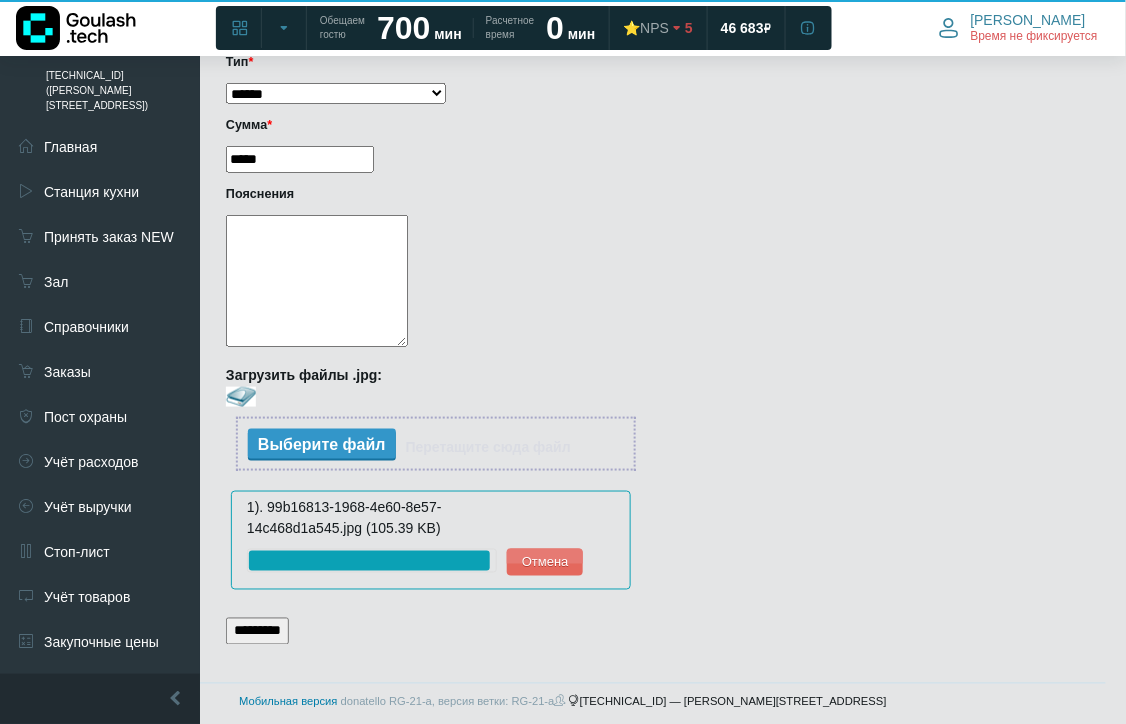 scroll, scrollTop: 306, scrollLeft: 0, axis: vertical 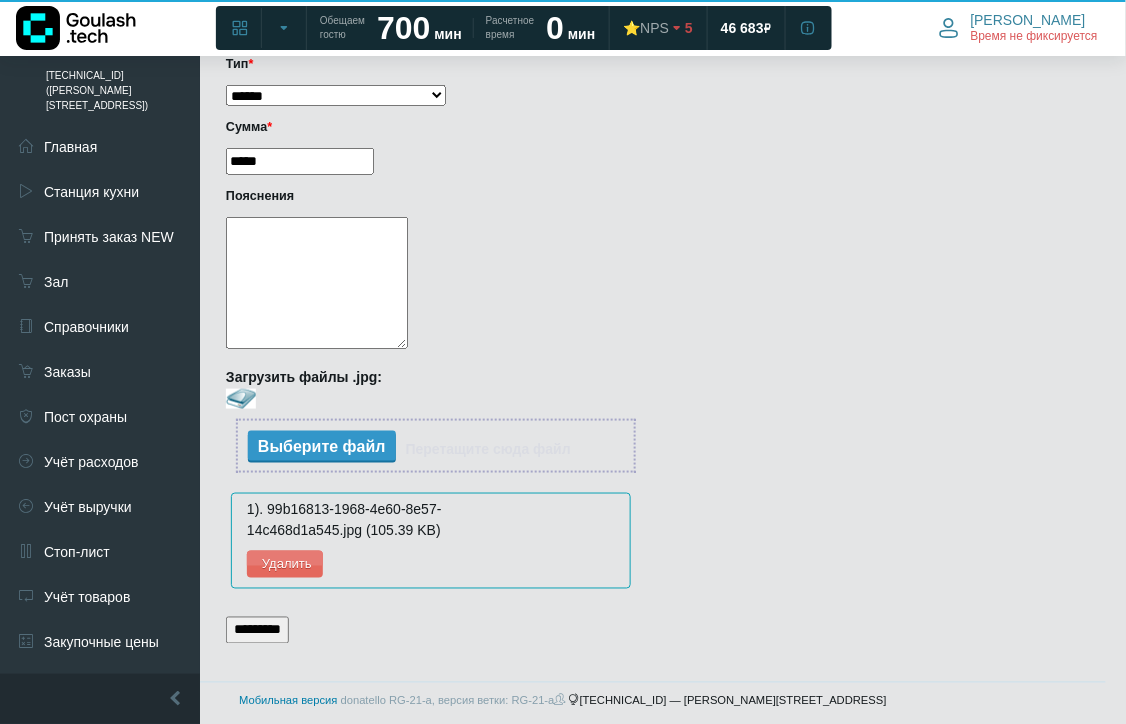 click on "*********" at bounding box center (257, 630) 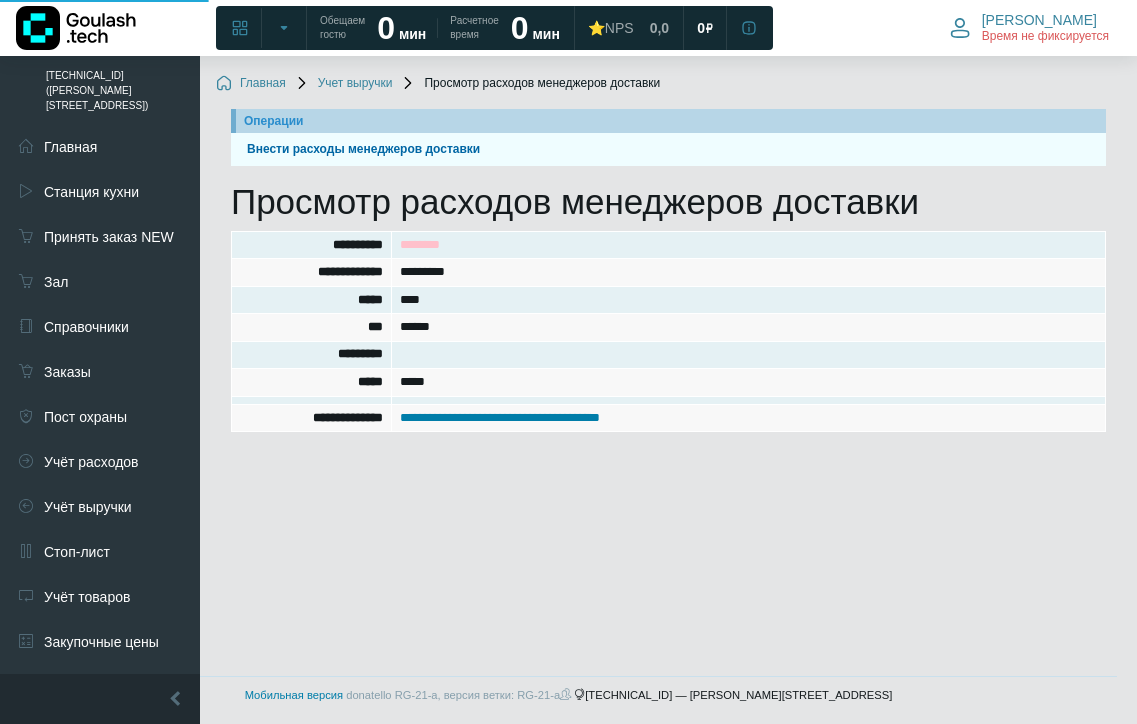 scroll, scrollTop: 0, scrollLeft: 0, axis: both 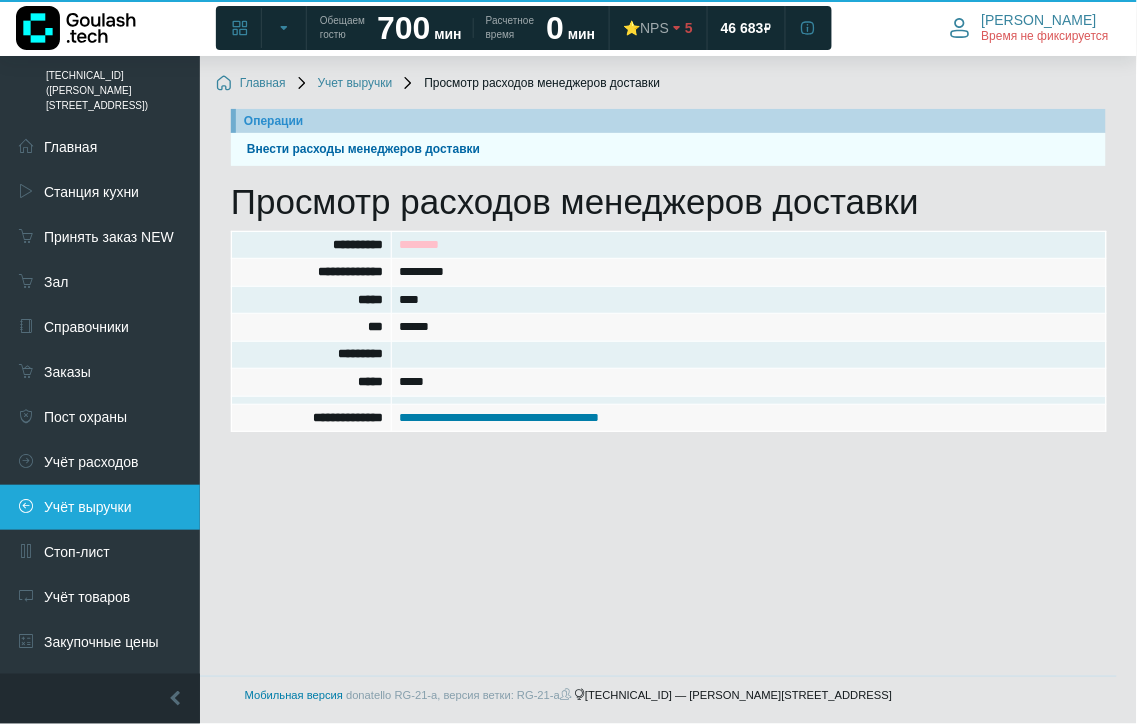 click on "Учёт выручки" at bounding box center [100, 507] 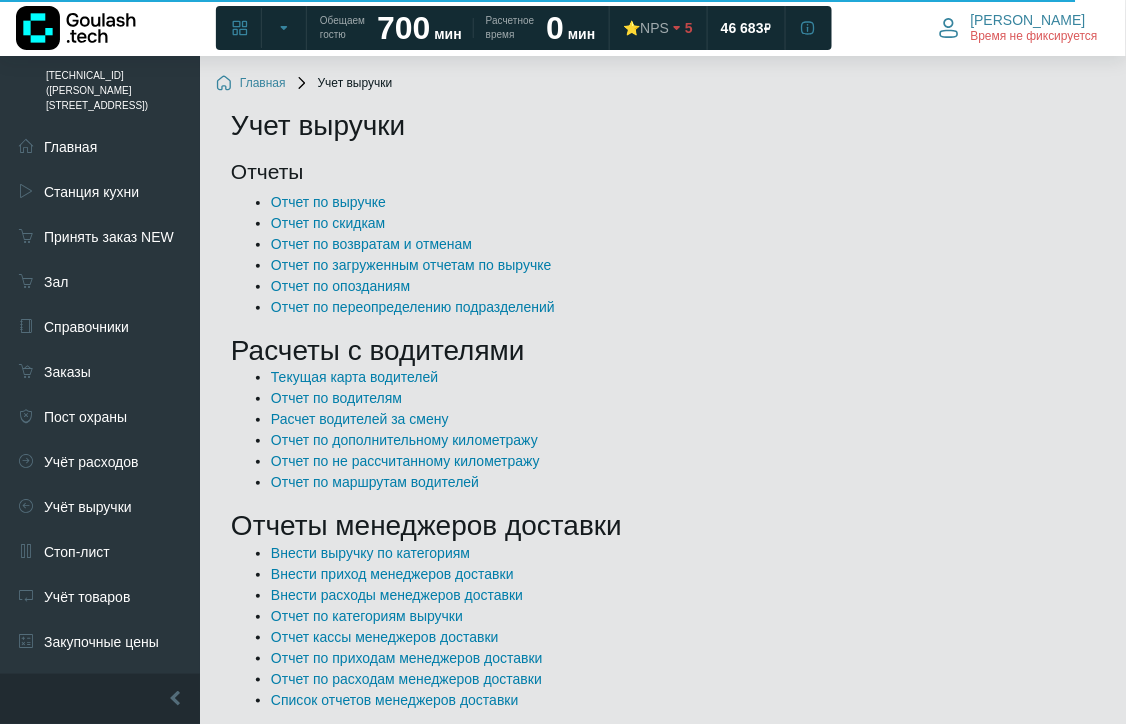 scroll, scrollTop: 167, scrollLeft: 0, axis: vertical 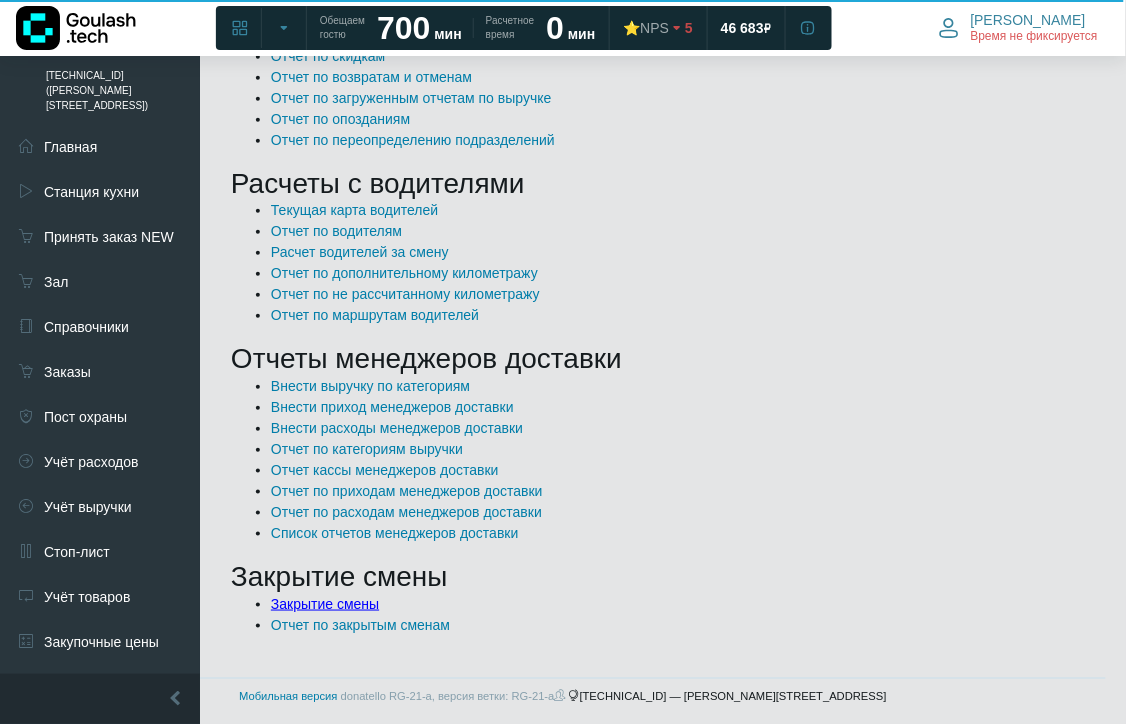 click on "Закрытие смены" at bounding box center [325, 604] 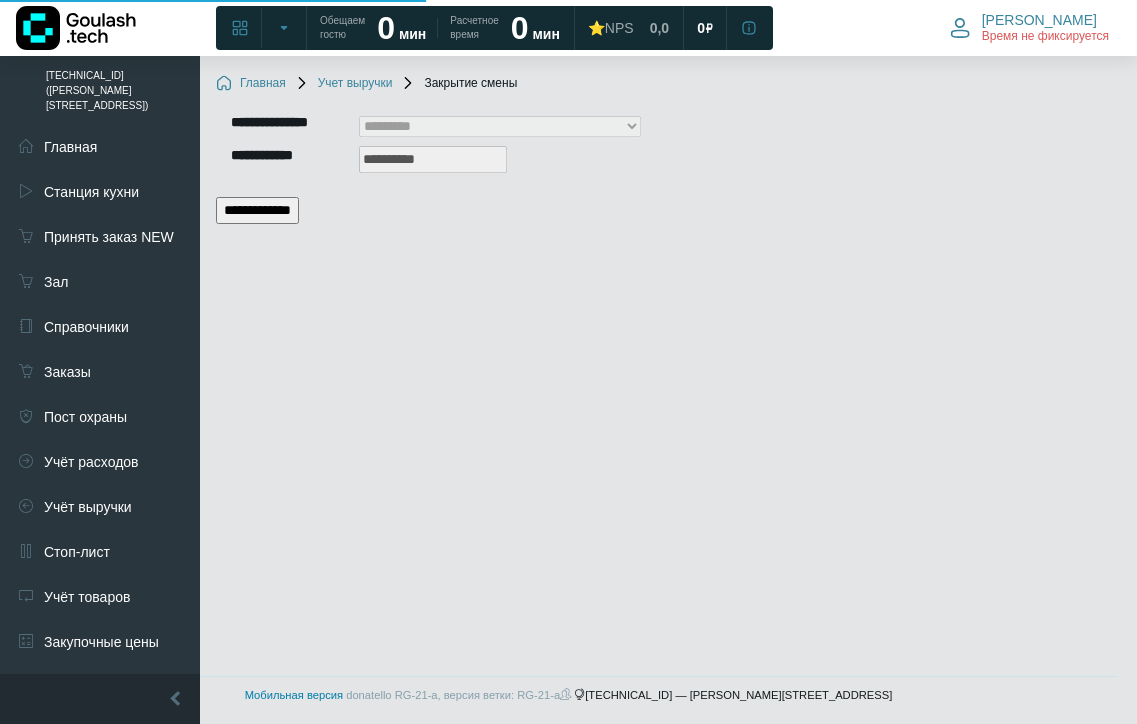 scroll, scrollTop: 0, scrollLeft: 0, axis: both 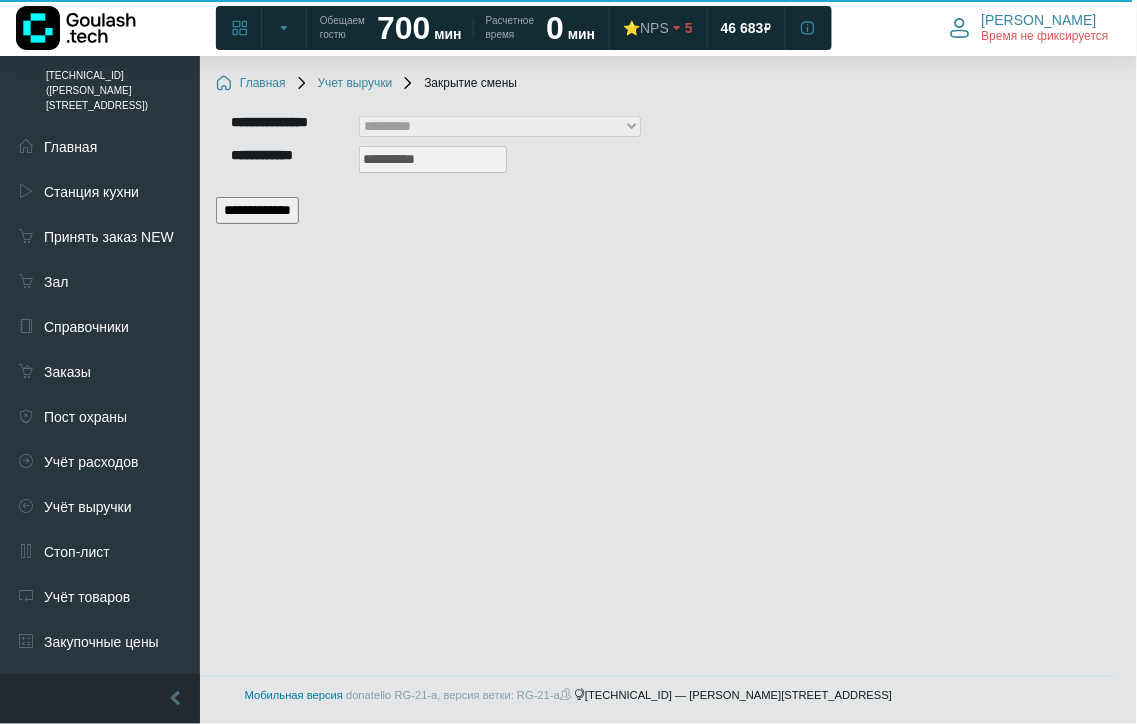 click on "**********" at bounding box center (257, 210) 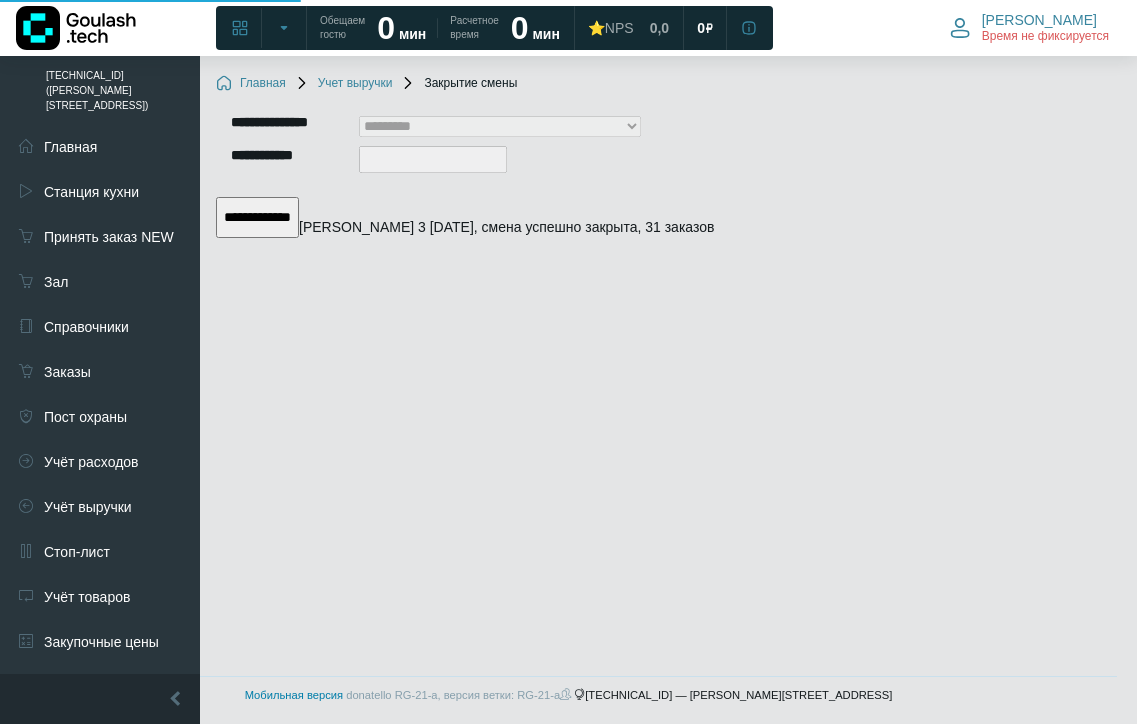 scroll, scrollTop: 0, scrollLeft: 0, axis: both 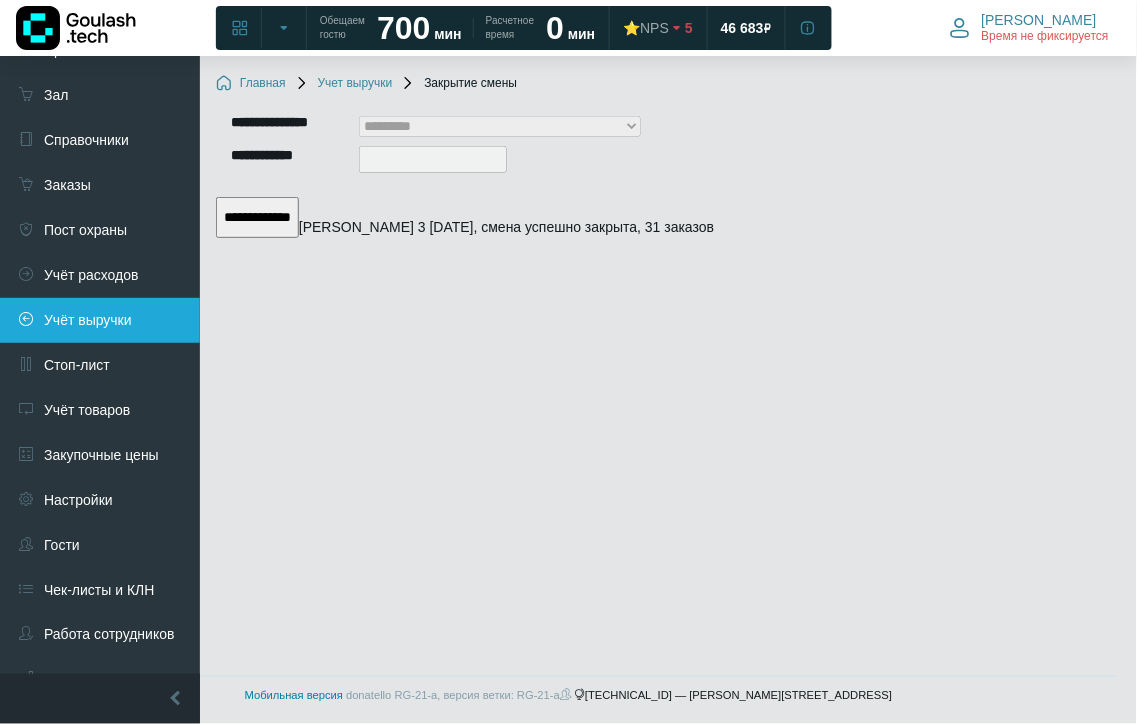 click on "Учёт выручки" at bounding box center (100, 320) 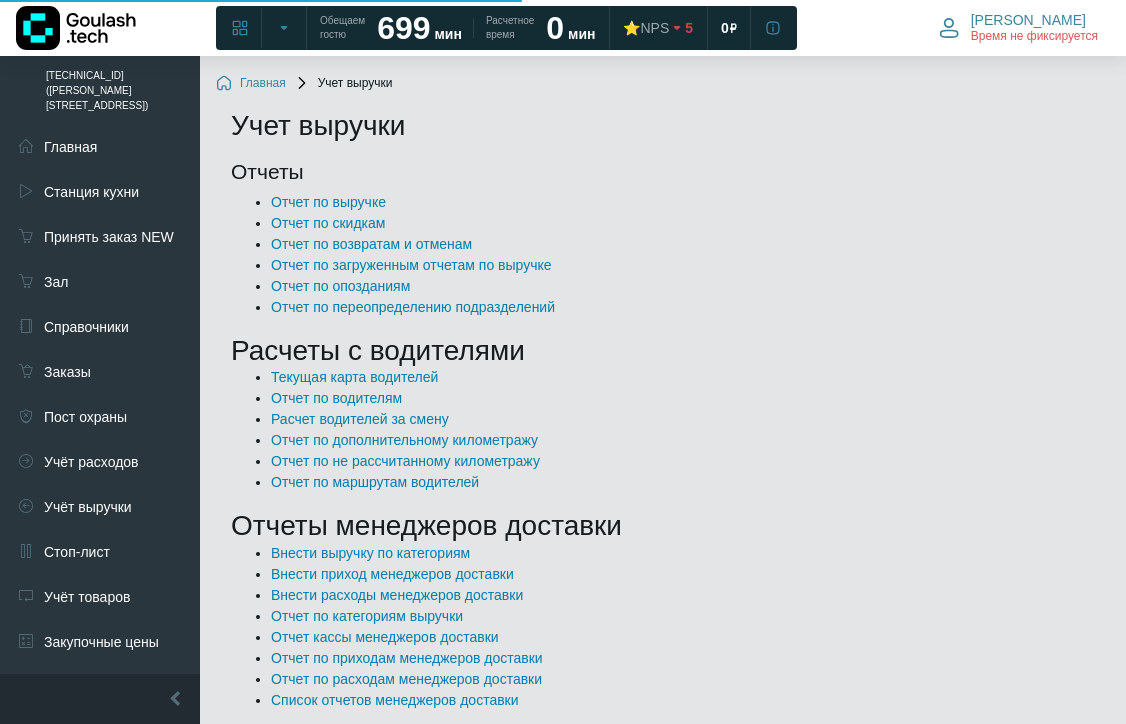 scroll, scrollTop: 167, scrollLeft: 0, axis: vertical 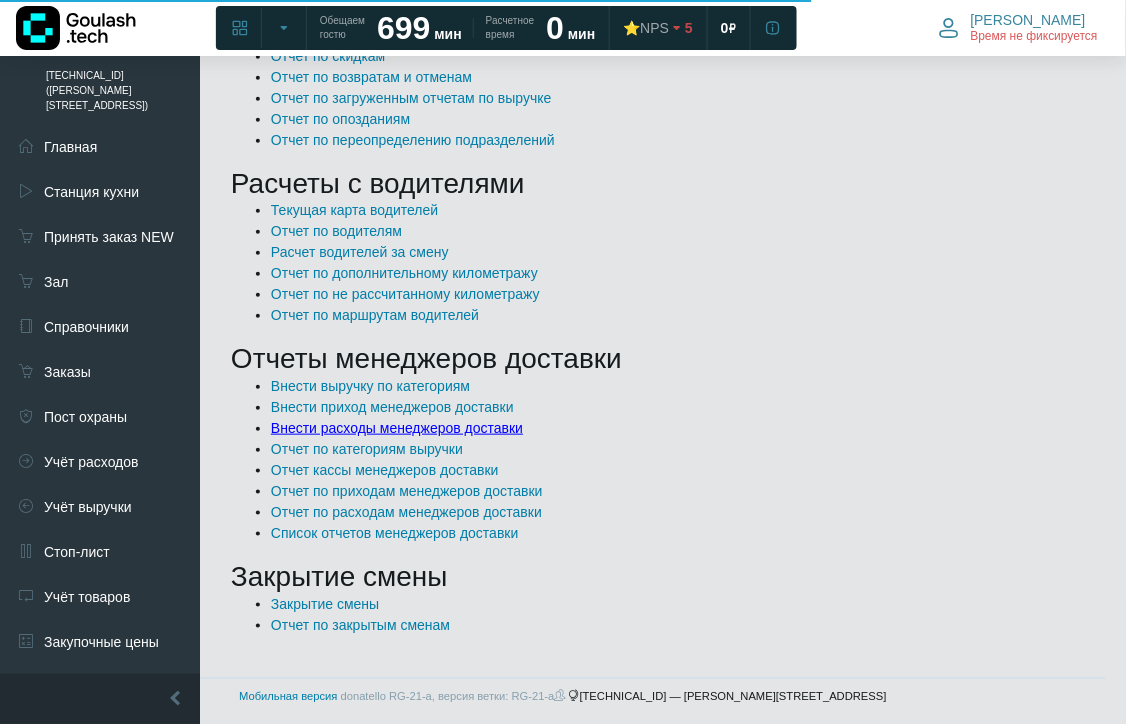 click on "Внести расходы менеджеров доставки" at bounding box center [397, 428] 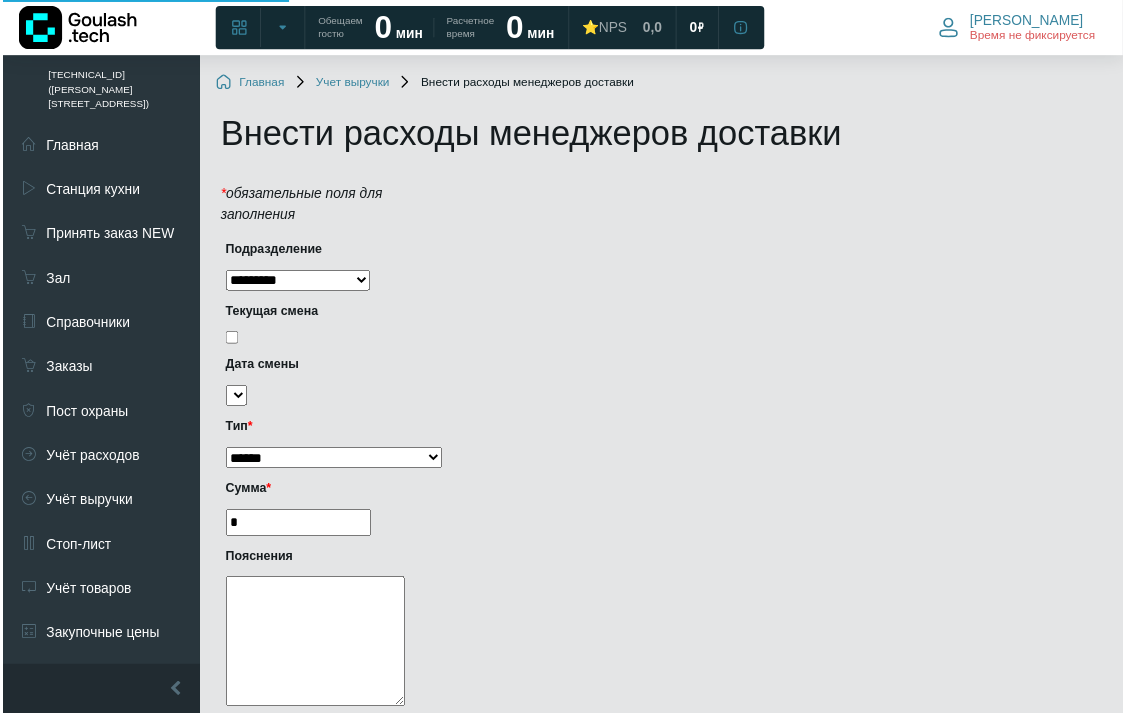 scroll, scrollTop: 0, scrollLeft: 0, axis: both 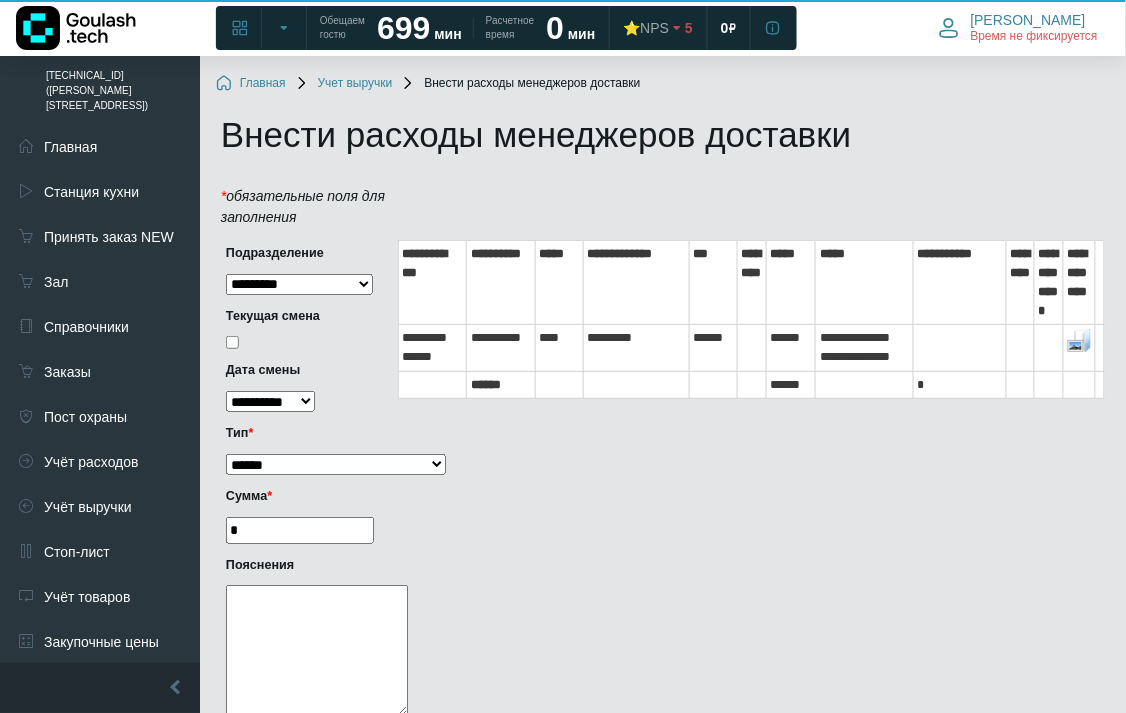 click on "**********" at bounding box center (304, 273) 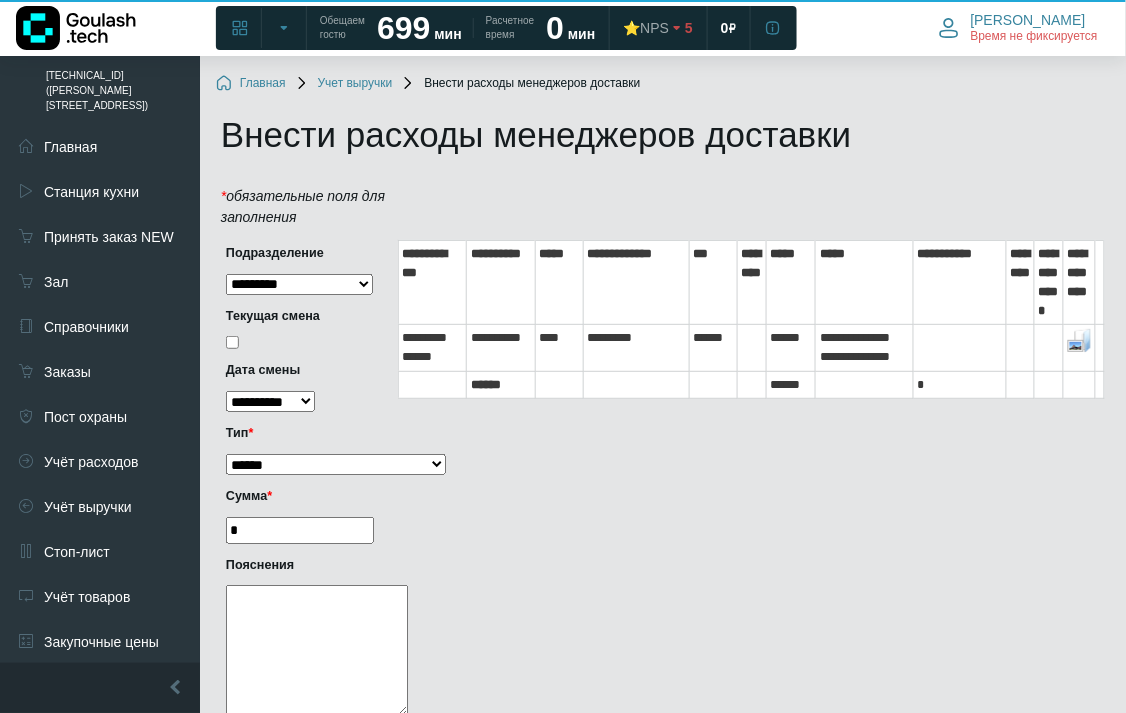 click on "**********" at bounding box center [299, 284] 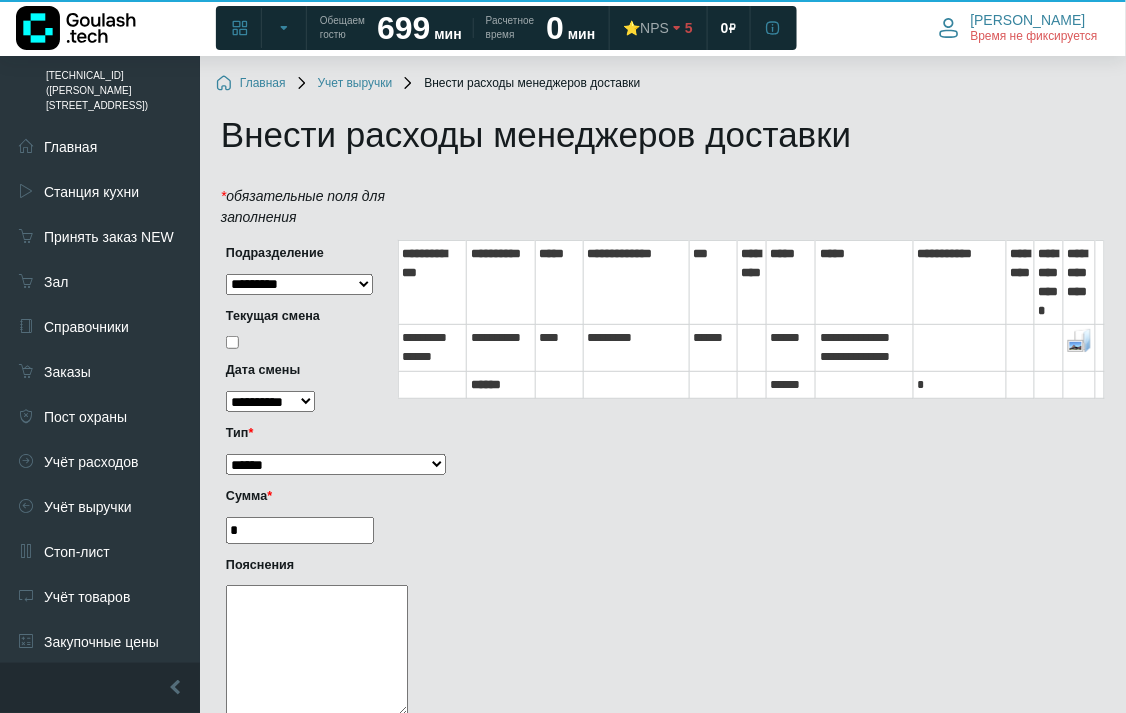 click on "**********" at bounding box center (299, 284) 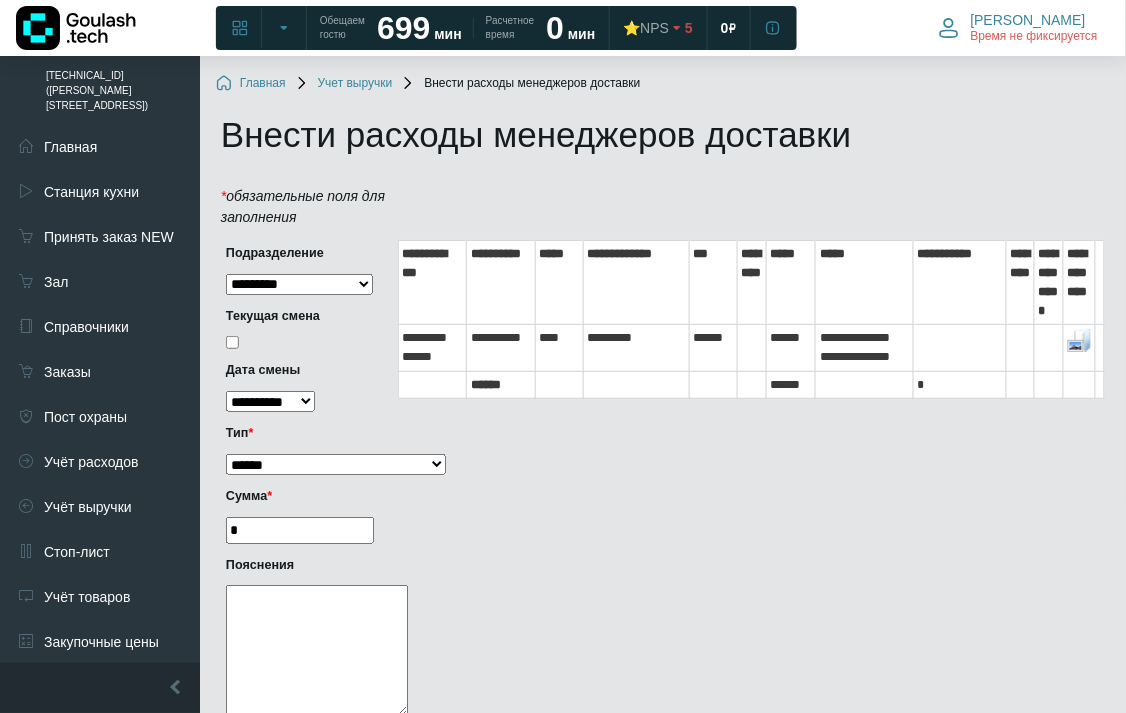 click on "**********" at bounding box center (270, 401) 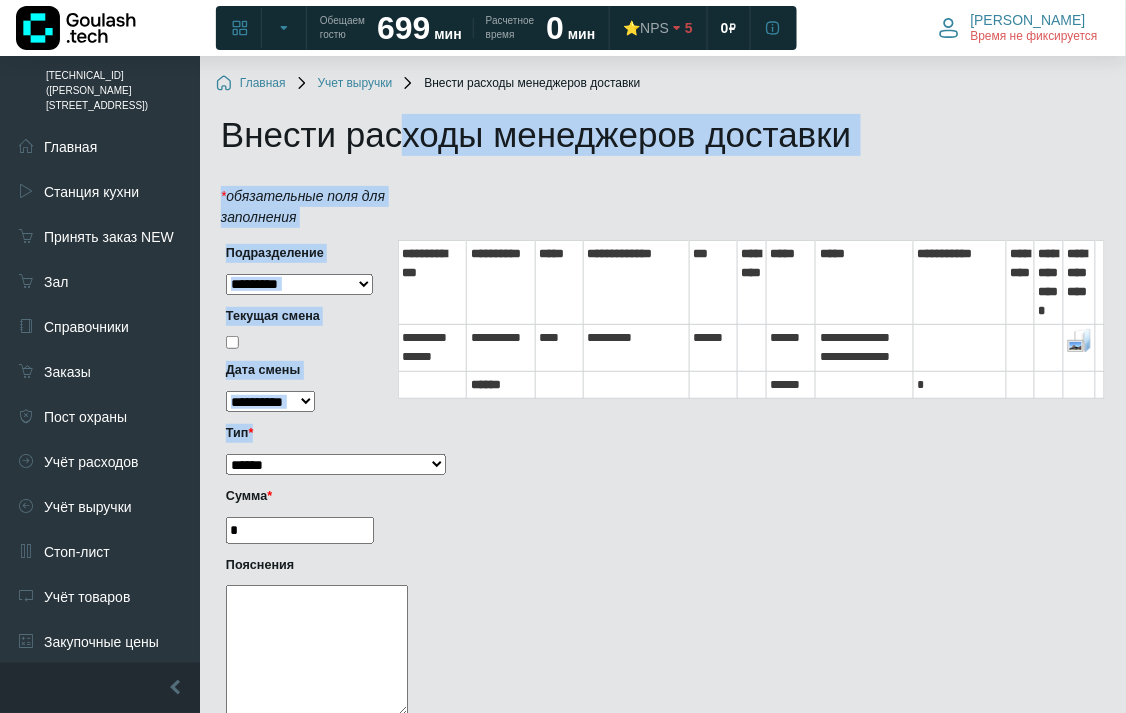 click on "**********" at bounding box center (663, 490) 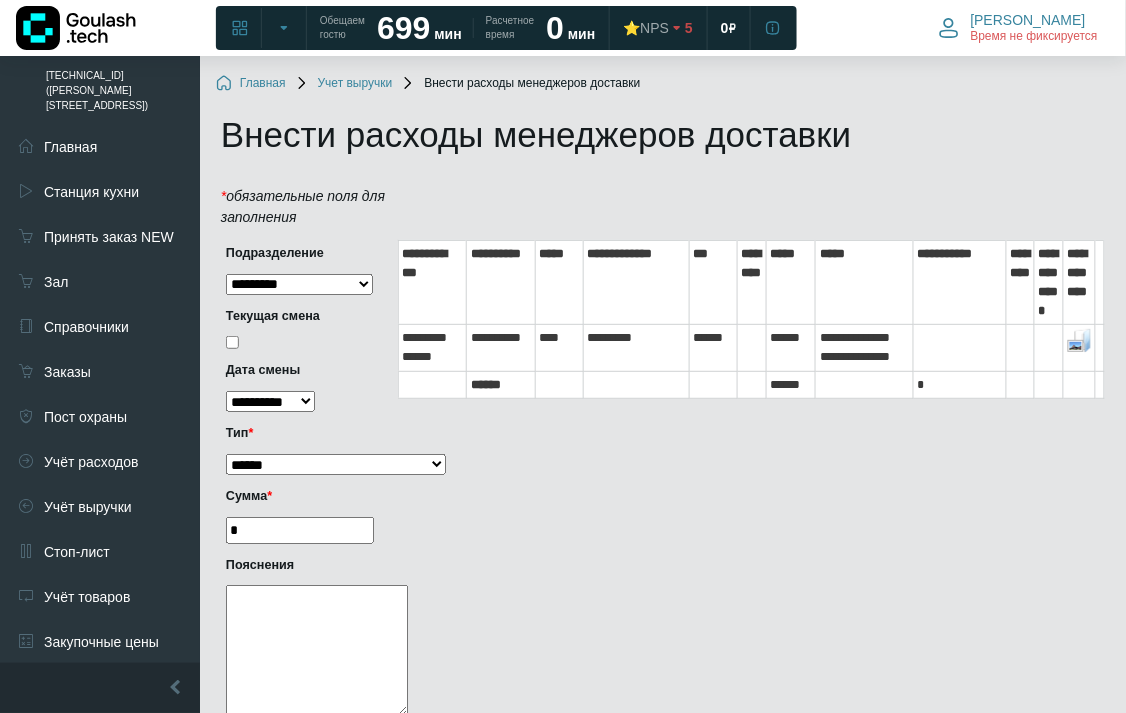 click on "**********" at bounding box center (304, 453) 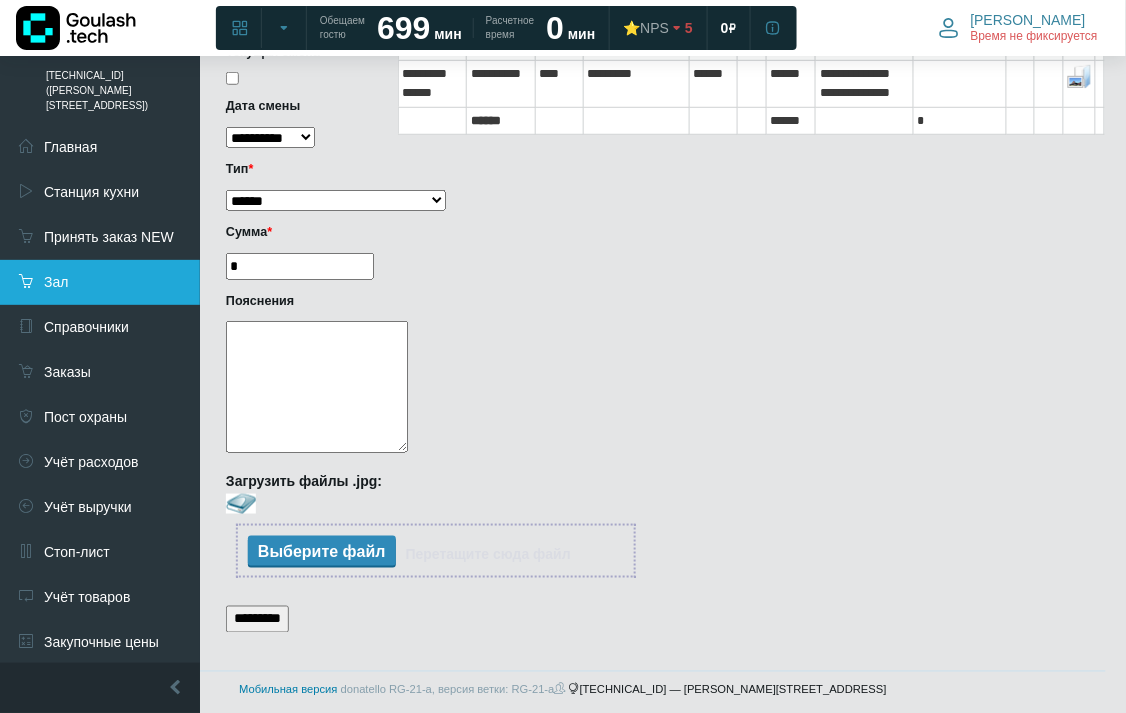 drag, startPoint x: 280, startPoint y: 272, endPoint x: 188, endPoint y: 256, distance: 93.38094 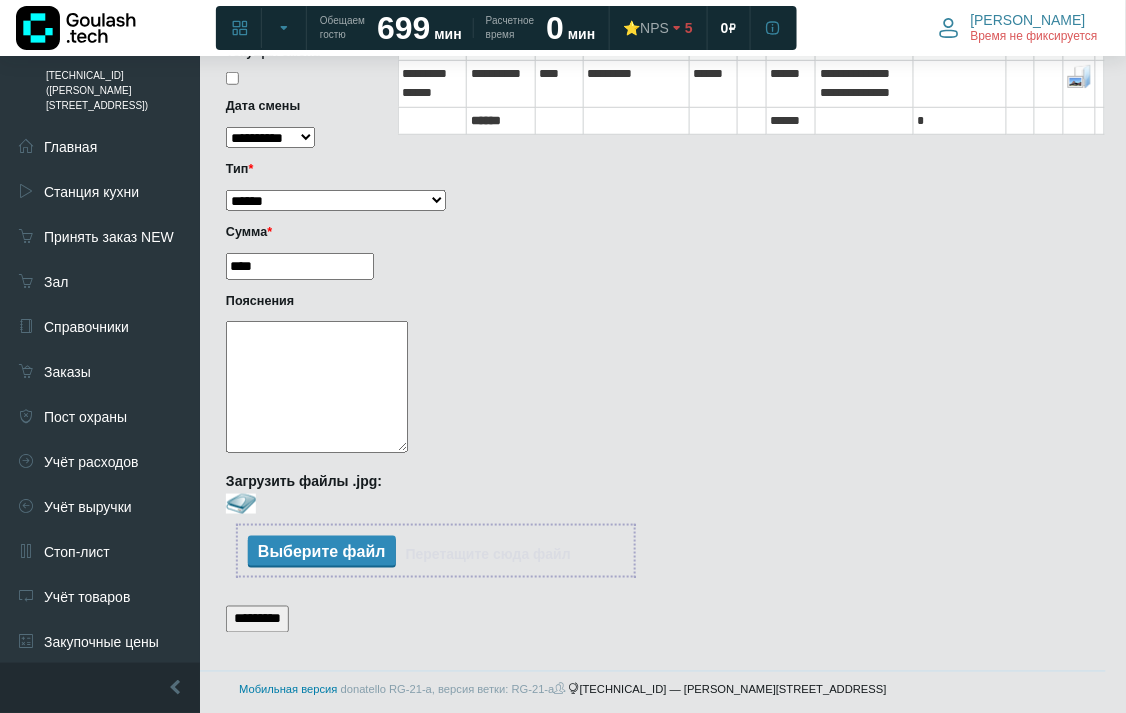 type on "****" 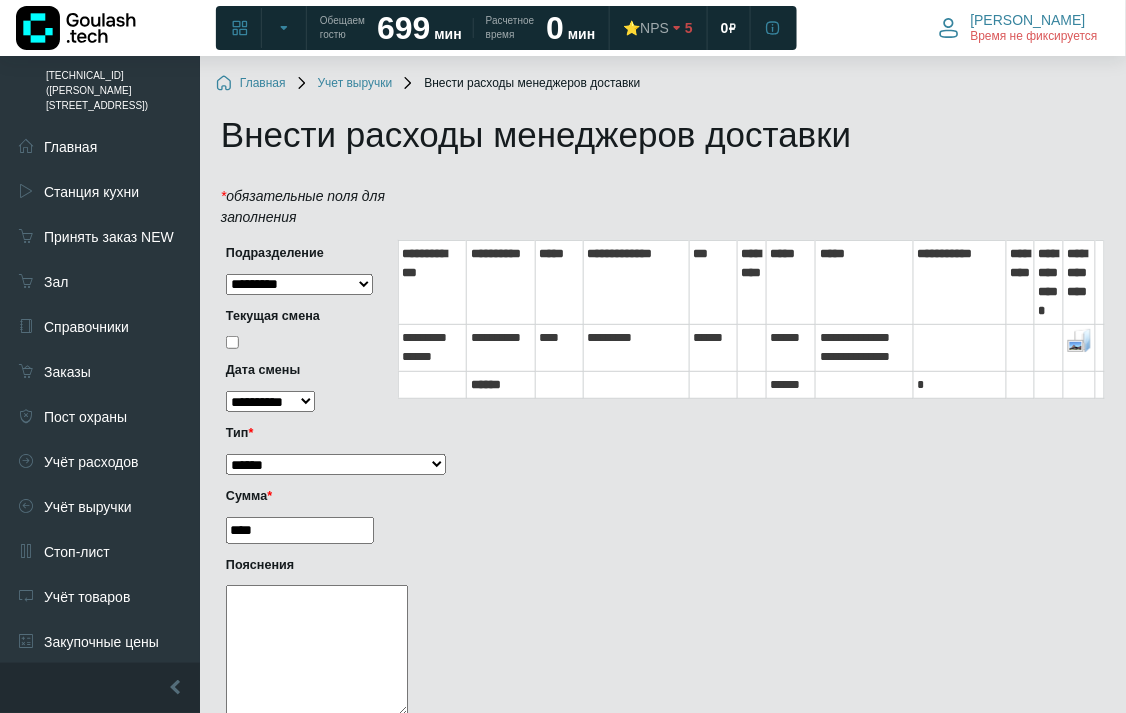 scroll, scrollTop: 264, scrollLeft: 0, axis: vertical 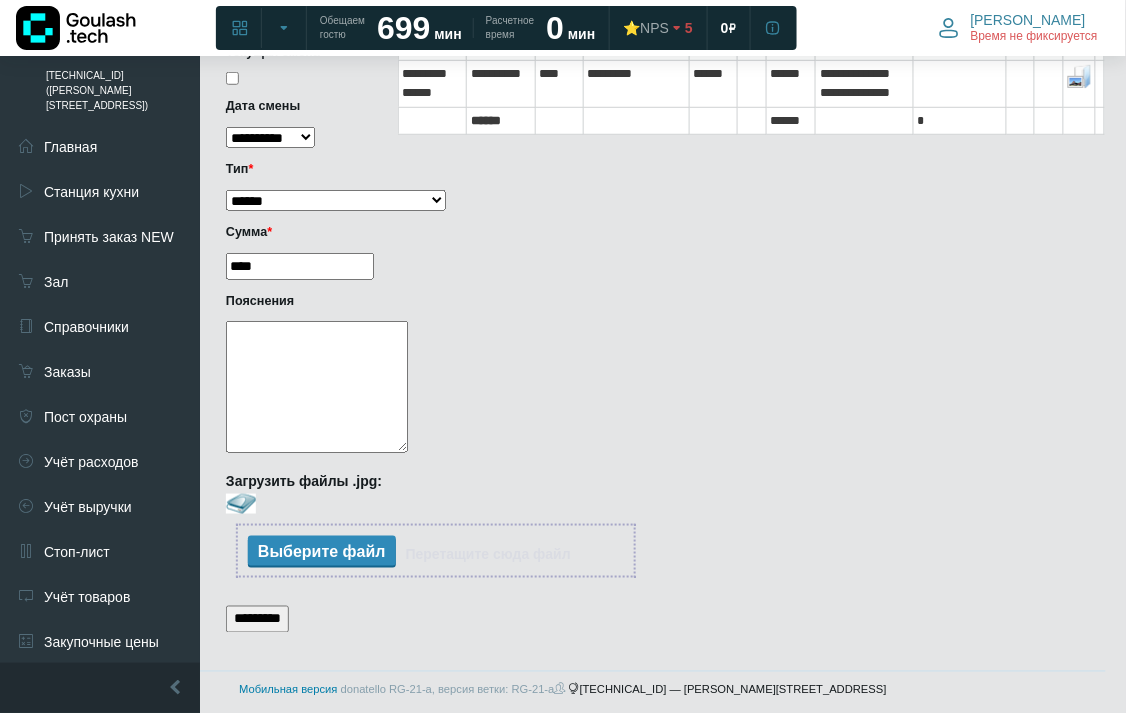 click on "*********" at bounding box center [257, 619] 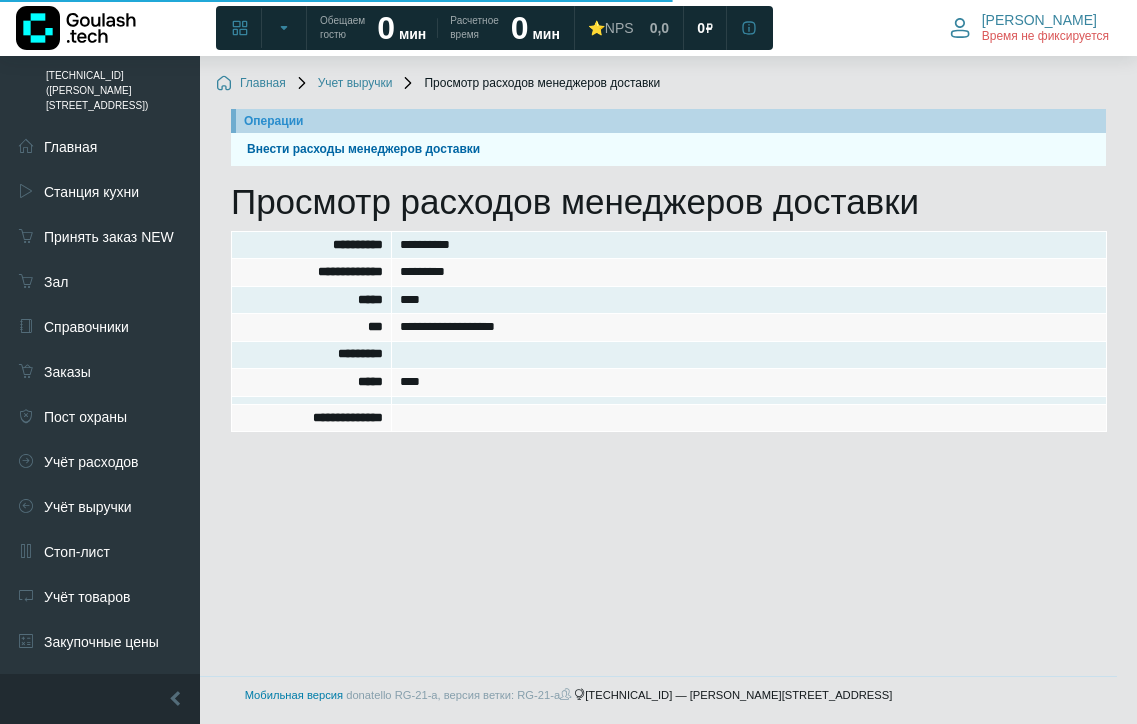 scroll, scrollTop: 0, scrollLeft: 0, axis: both 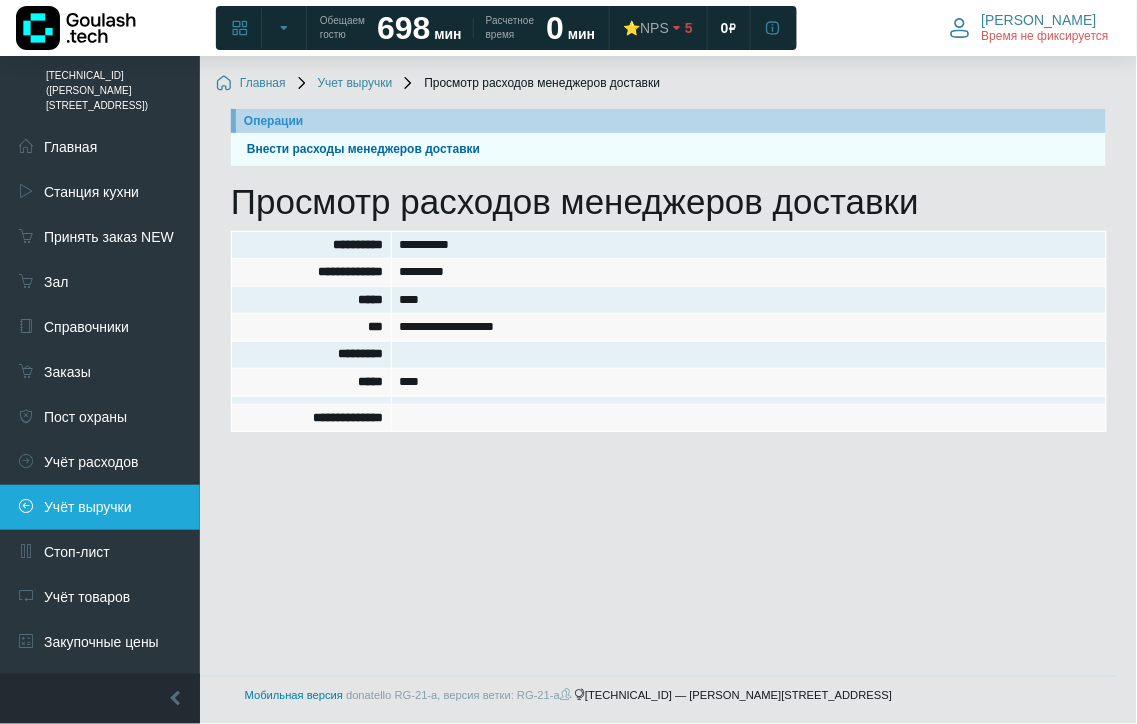 click on "Учёт выручки" at bounding box center [100, 507] 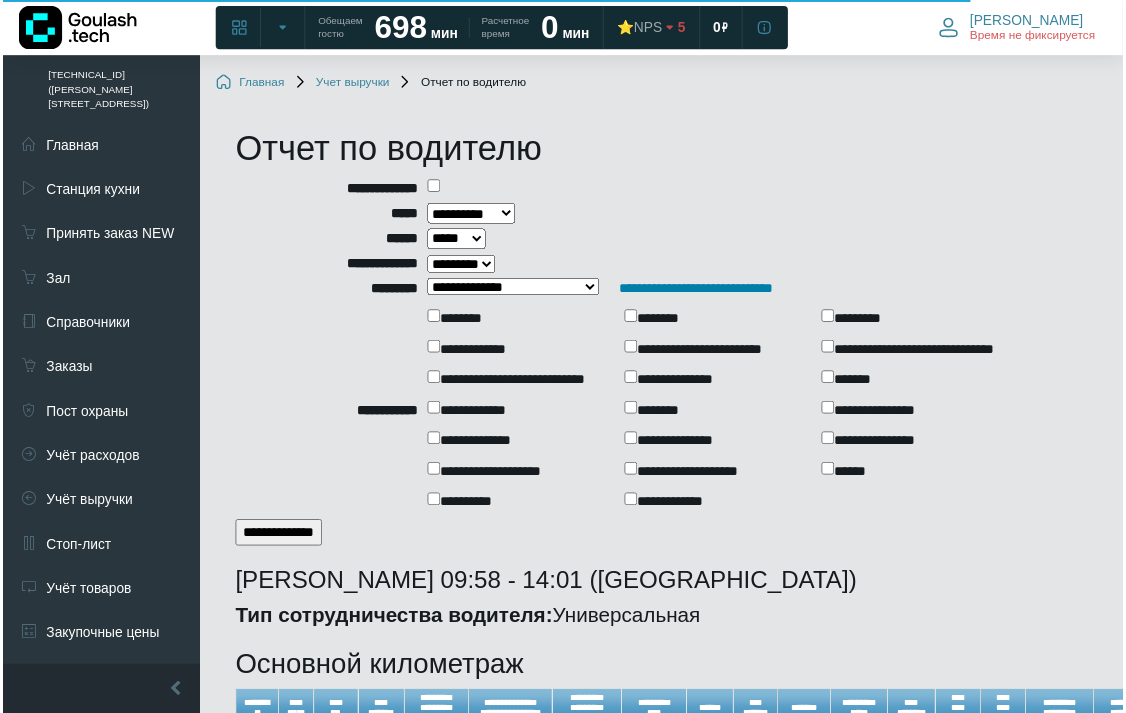 scroll, scrollTop: 0, scrollLeft: 0, axis: both 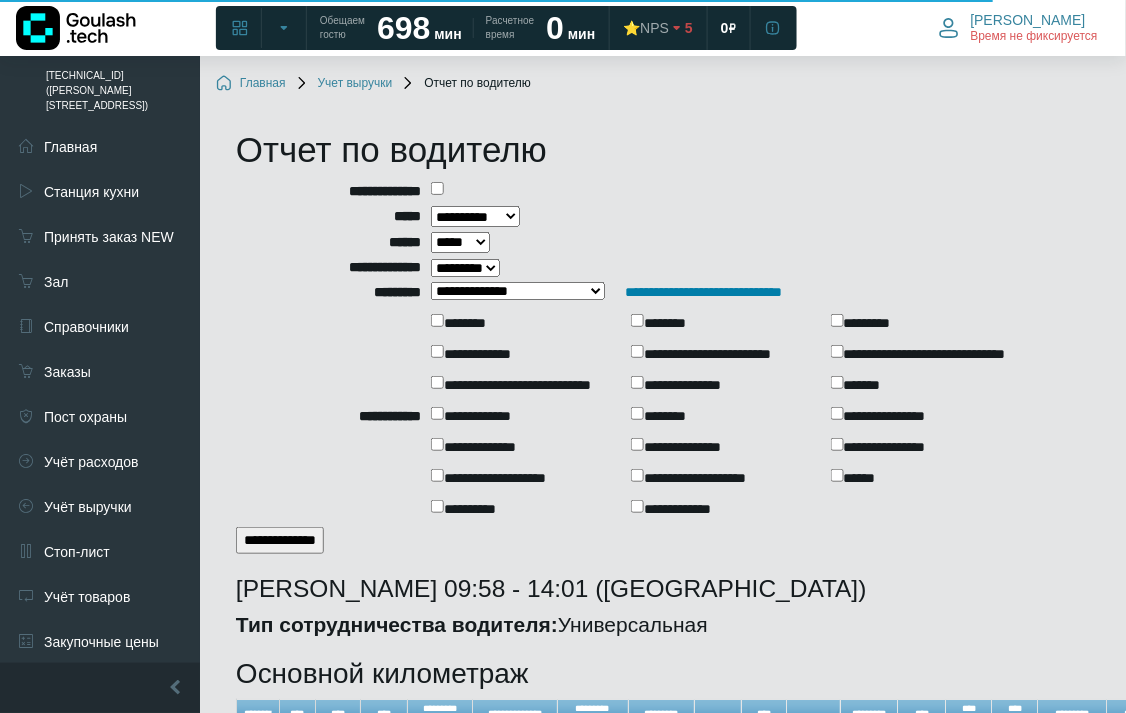 select on "**********" 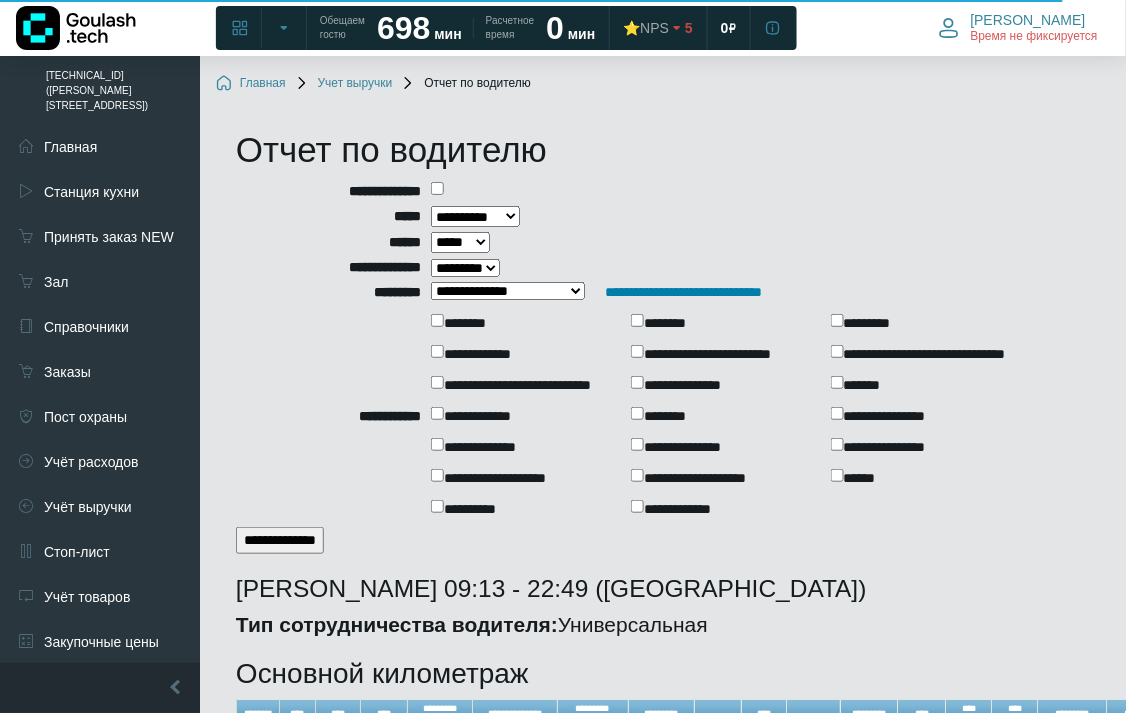 click on "**********" at bounding box center [508, 291] 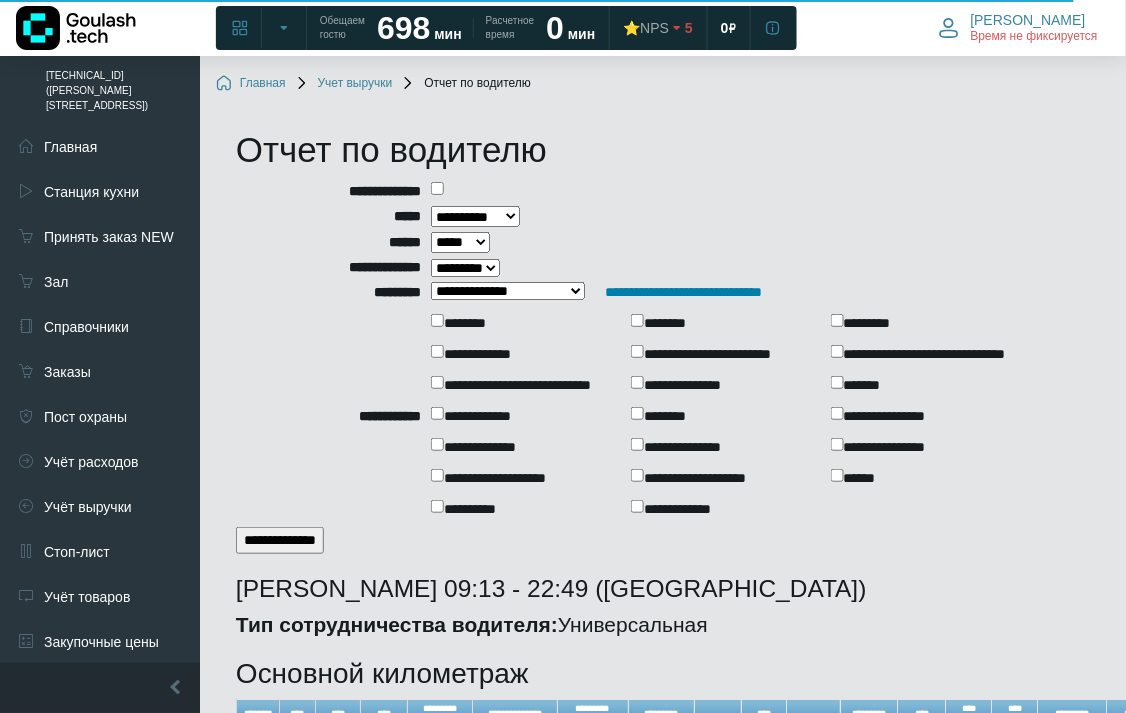 click on "**********" at bounding box center (508, 291) 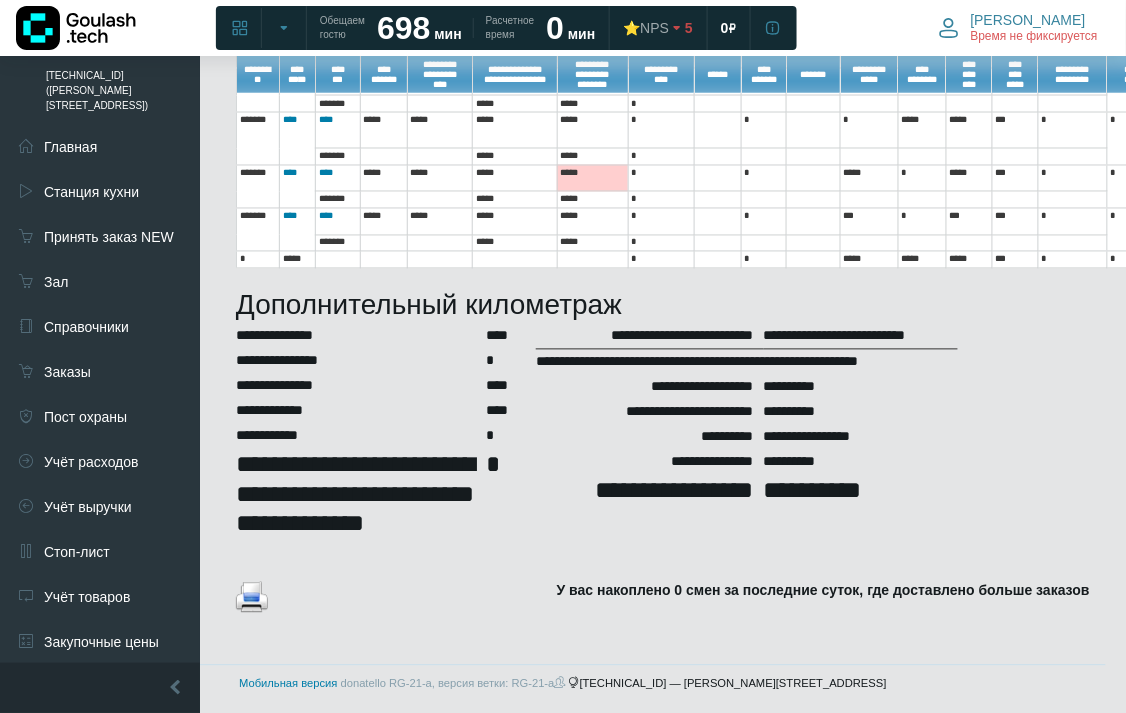 scroll, scrollTop: 0, scrollLeft: 0, axis: both 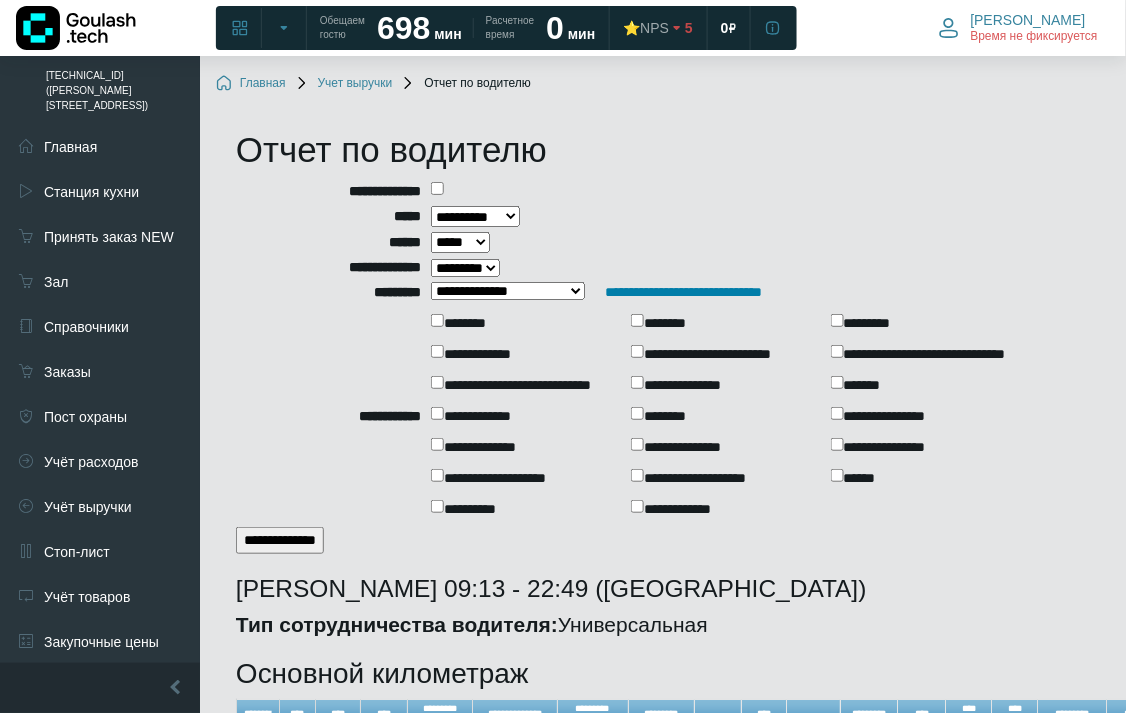click on "**********" at bounding box center (508, 291) 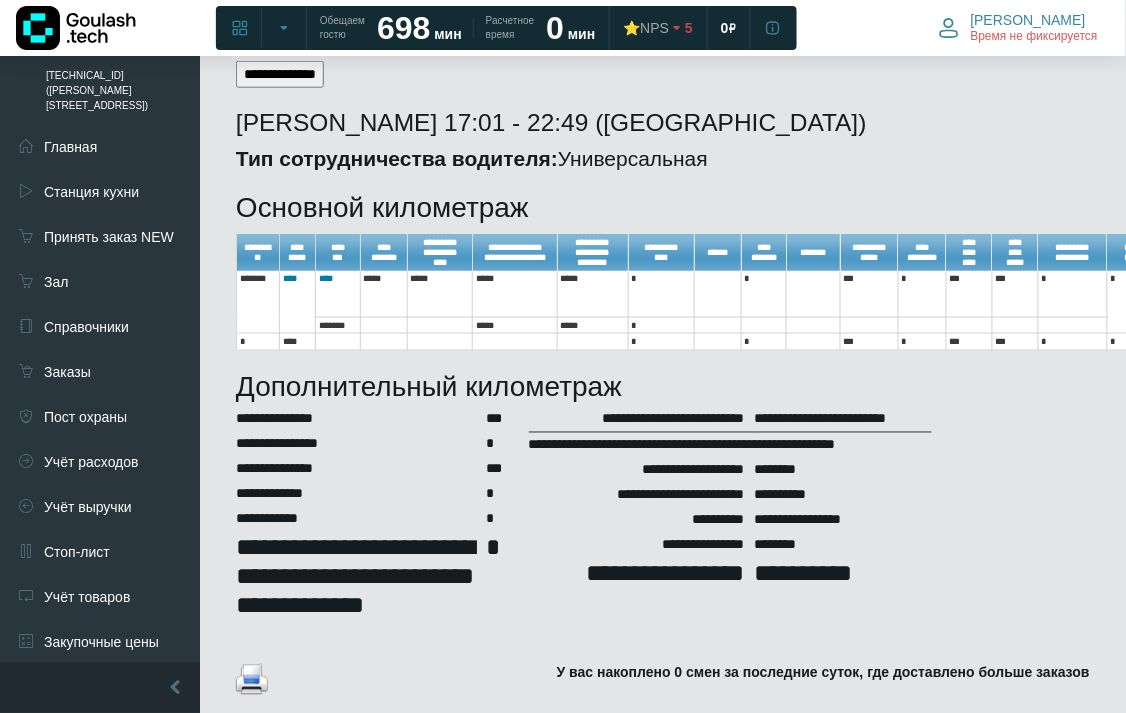 scroll, scrollTop: 0, scrollLeft: 0, axis: both 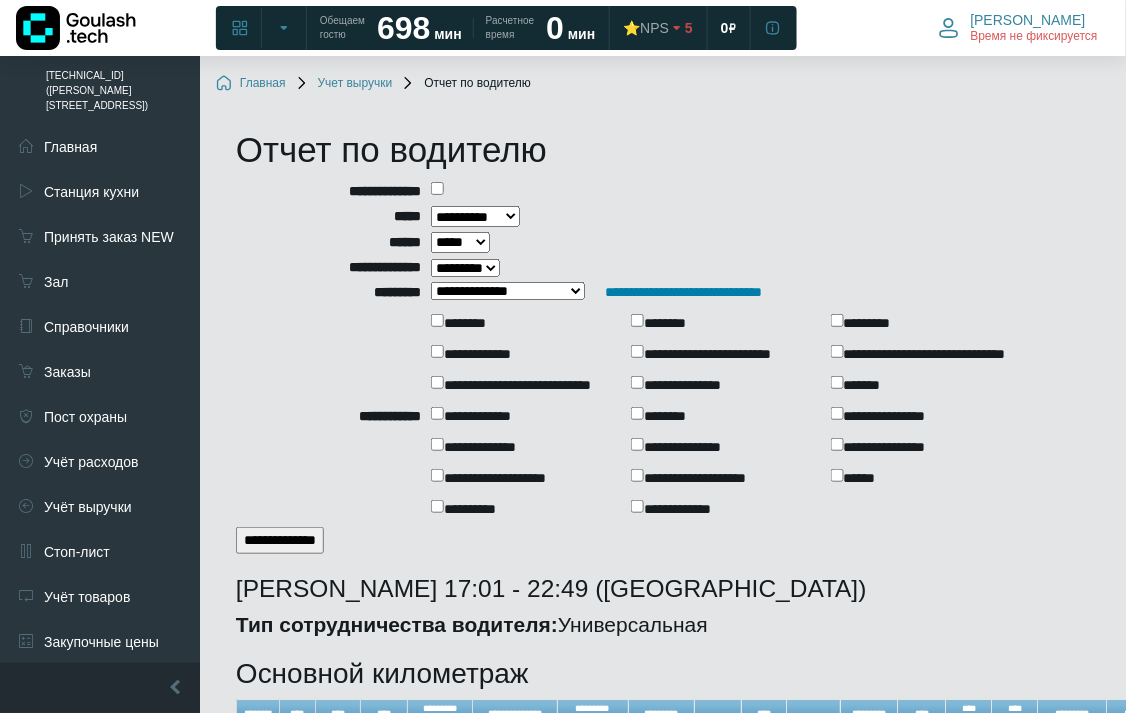 click on "**********" at bounding box center [508, 291] 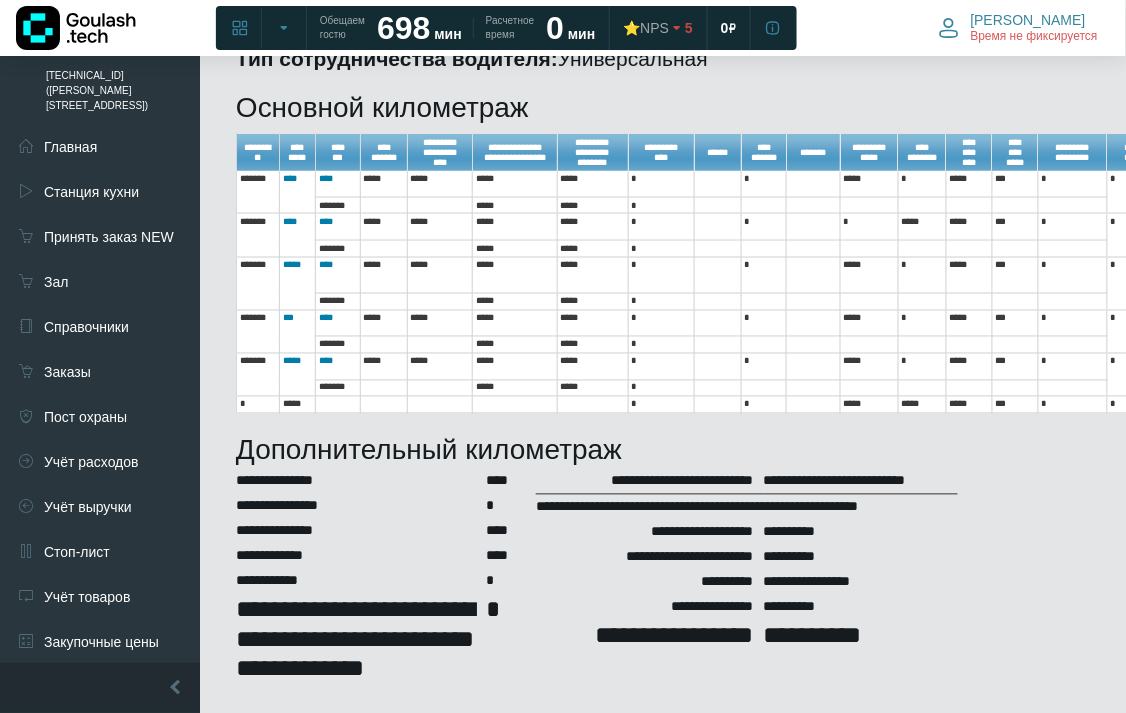 scroll, scrollTop: 0, scrollLeft: 0, axis: both 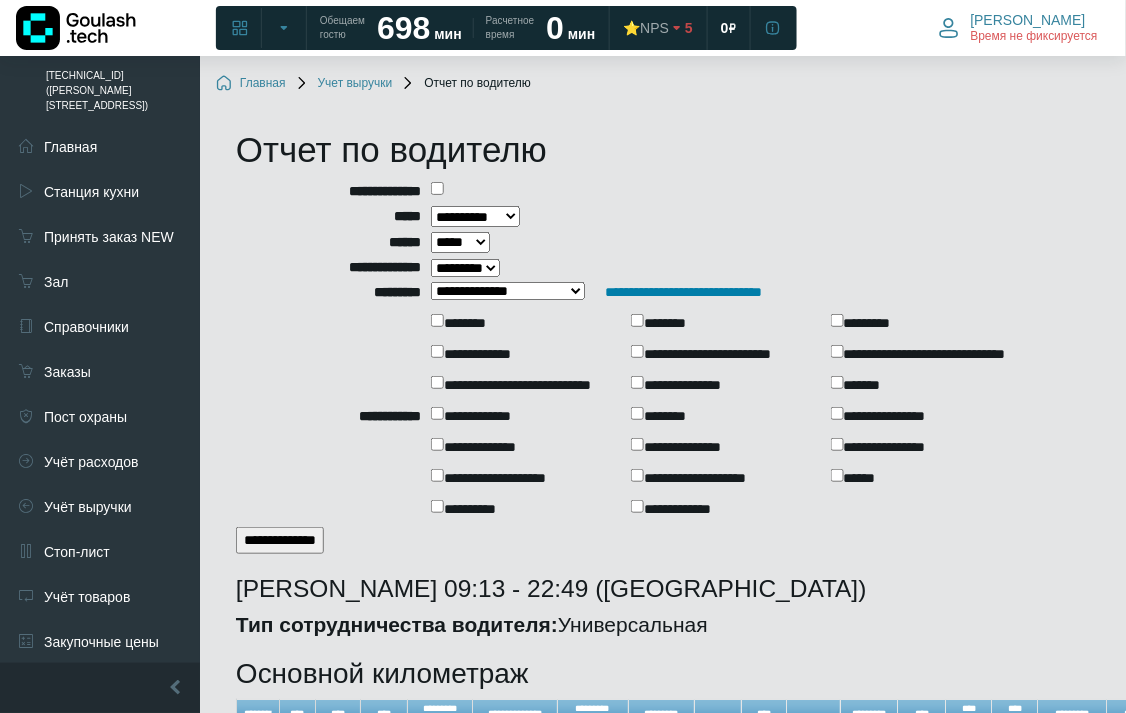click on "**********" at bounding box center (508, 291) 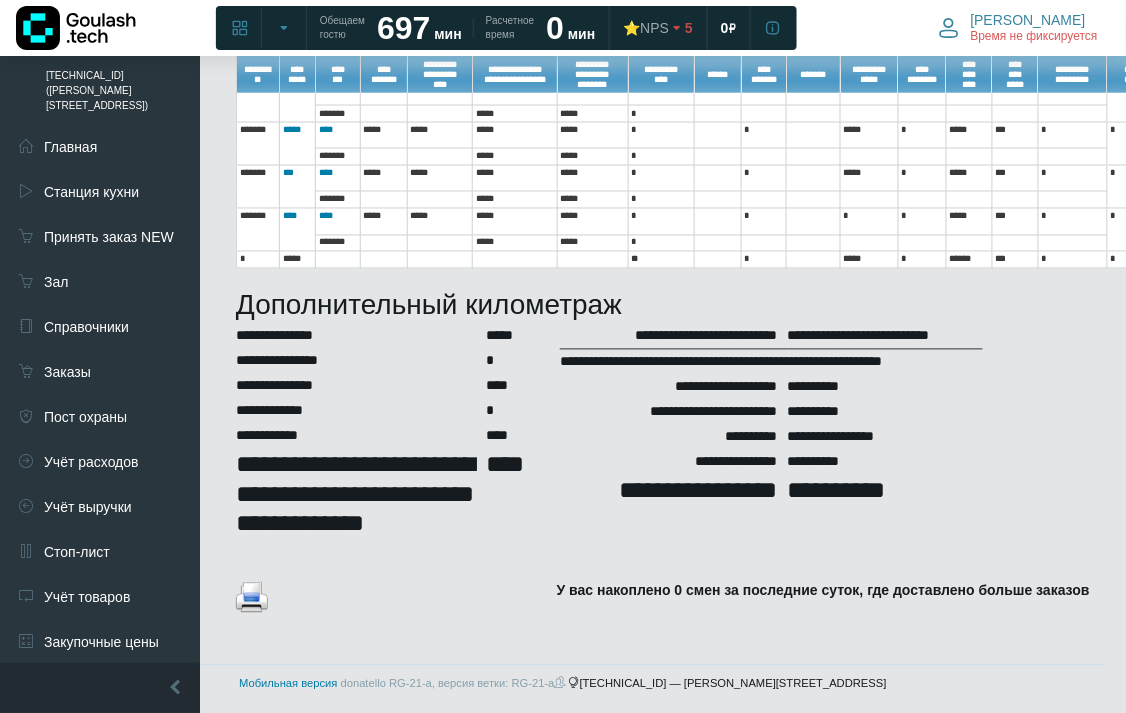scroll, scrollTop: 108, scrollLeft: 0, axis: vertical 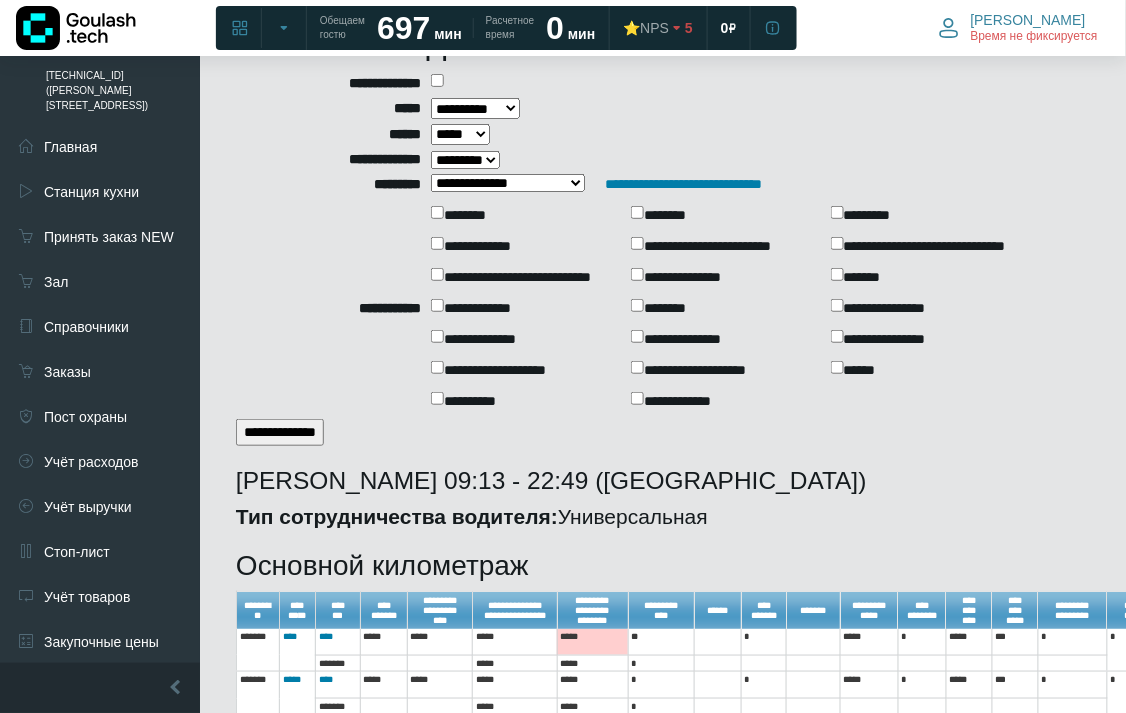 click on "**********" at bounding box center [508, 183] 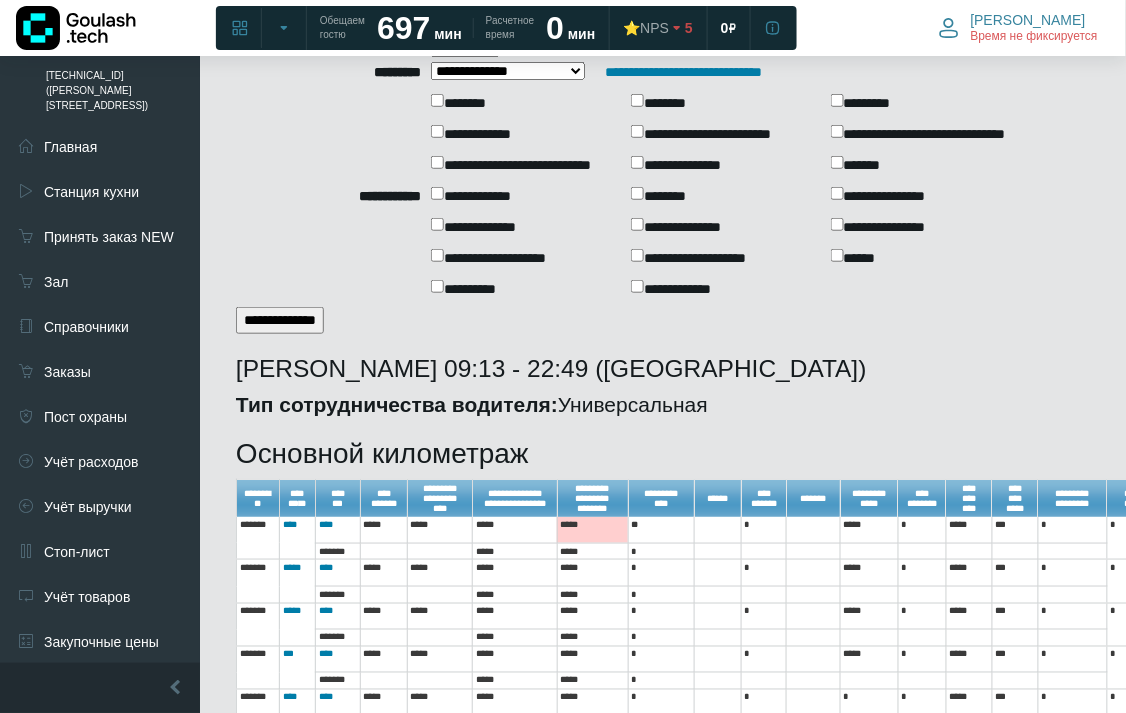 scroll, scrollTop: 0, scrollLeft: 0, axis: both 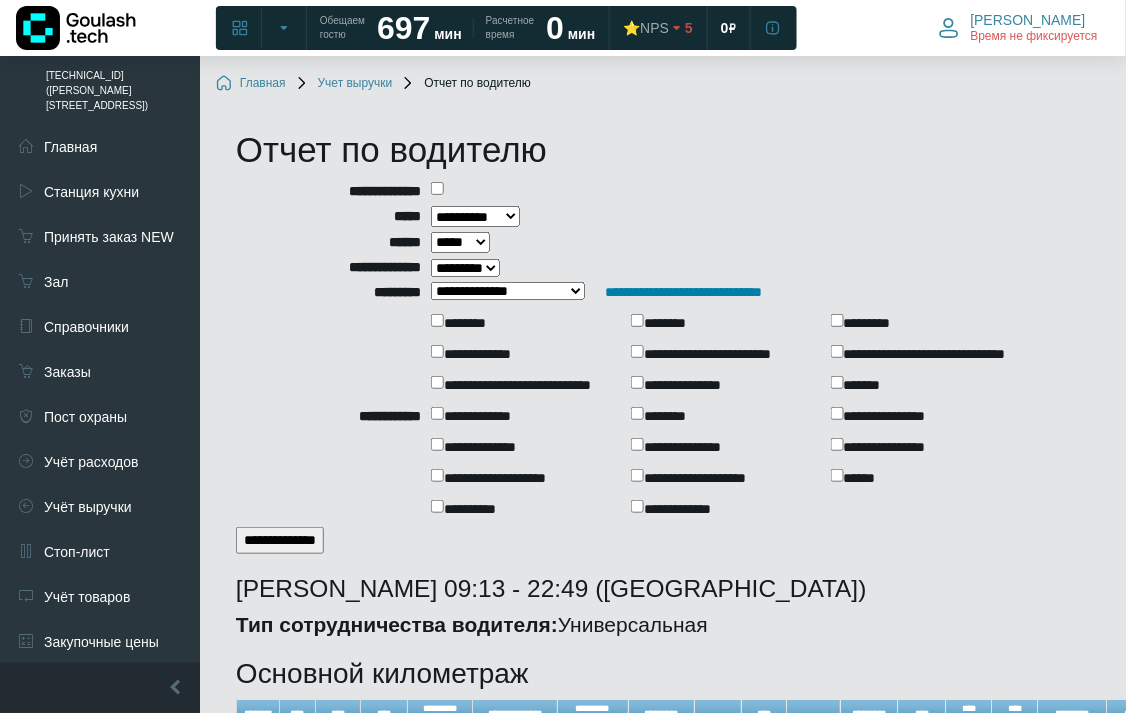 drag, startPoint x: 513, startPoint y: 217, endPoint x: 558, endPoint y: 300, distance: 94.41398 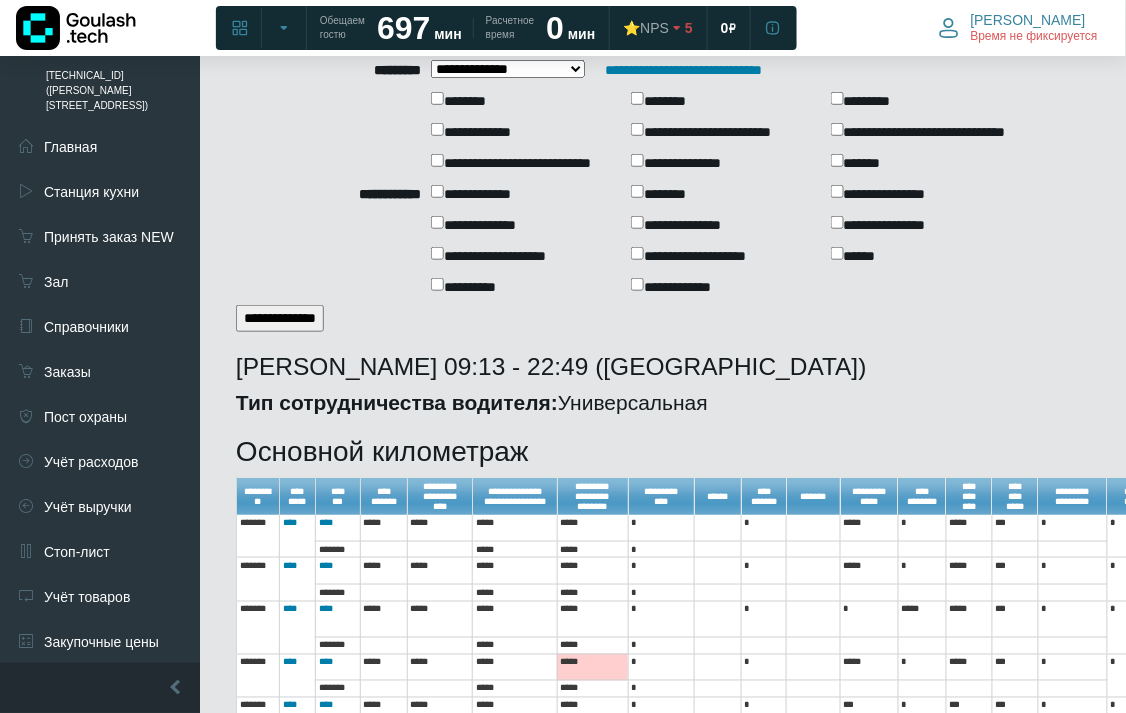 scroll, scrollTop: 0, scrollLeft: 0, axis: both 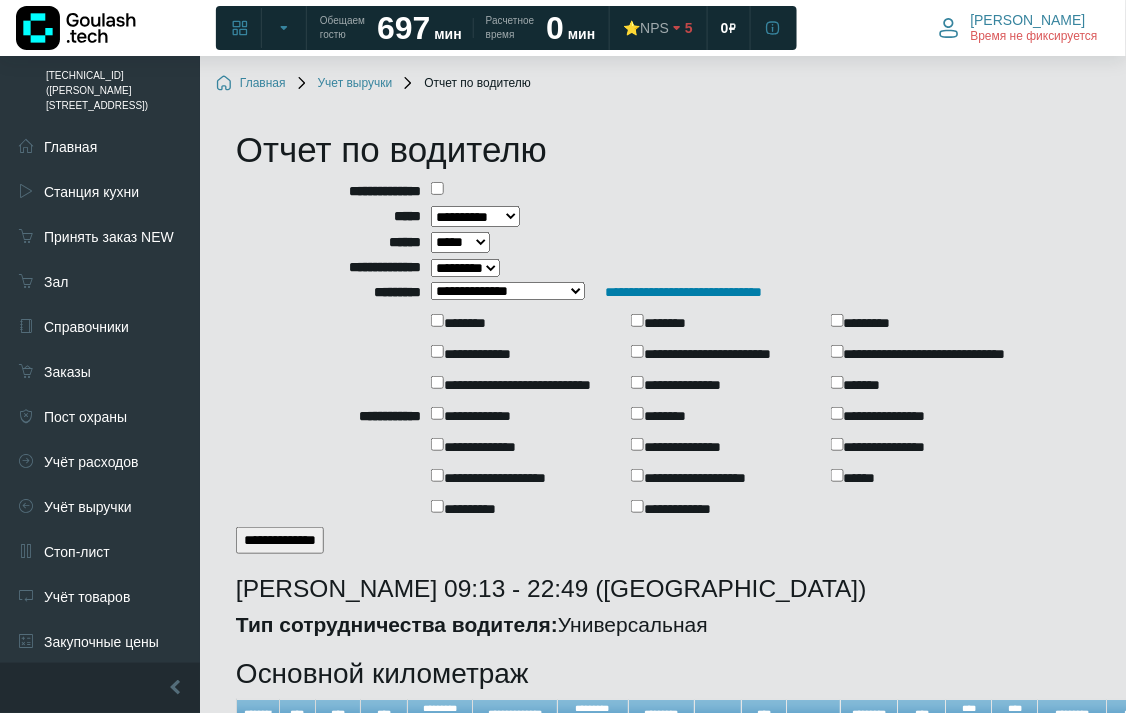 click on "**********" at bounding box center [508, 291] 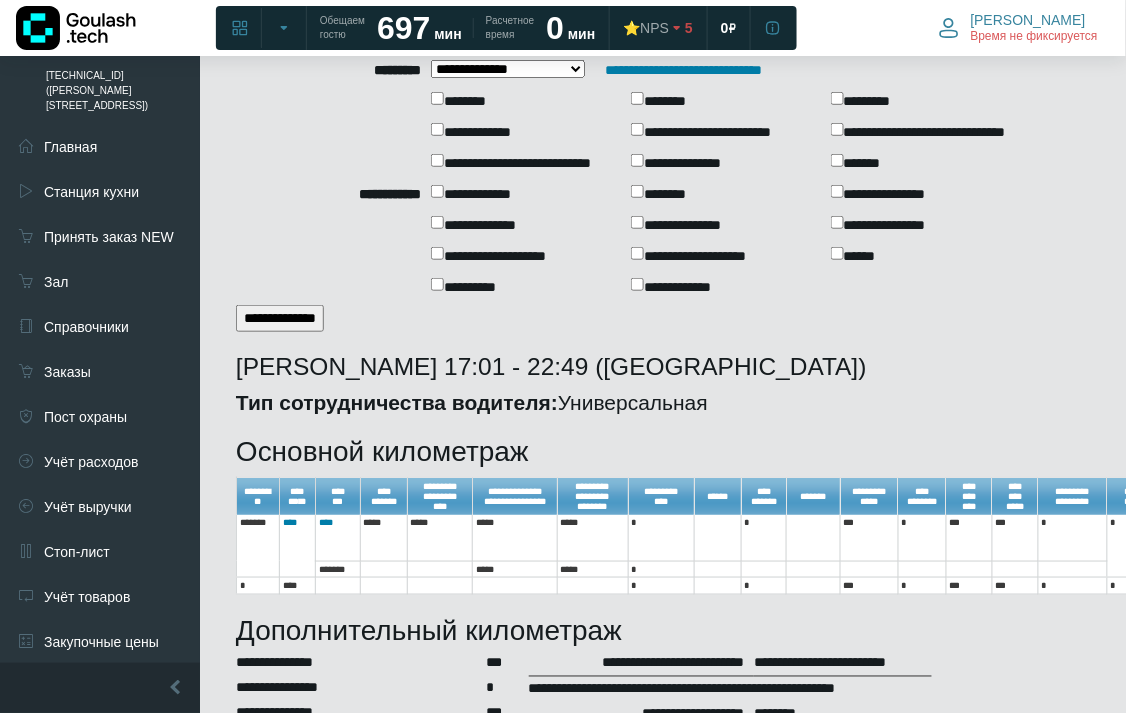 scroll, scrollTop: 0, scrollLeft: 0, axis: both 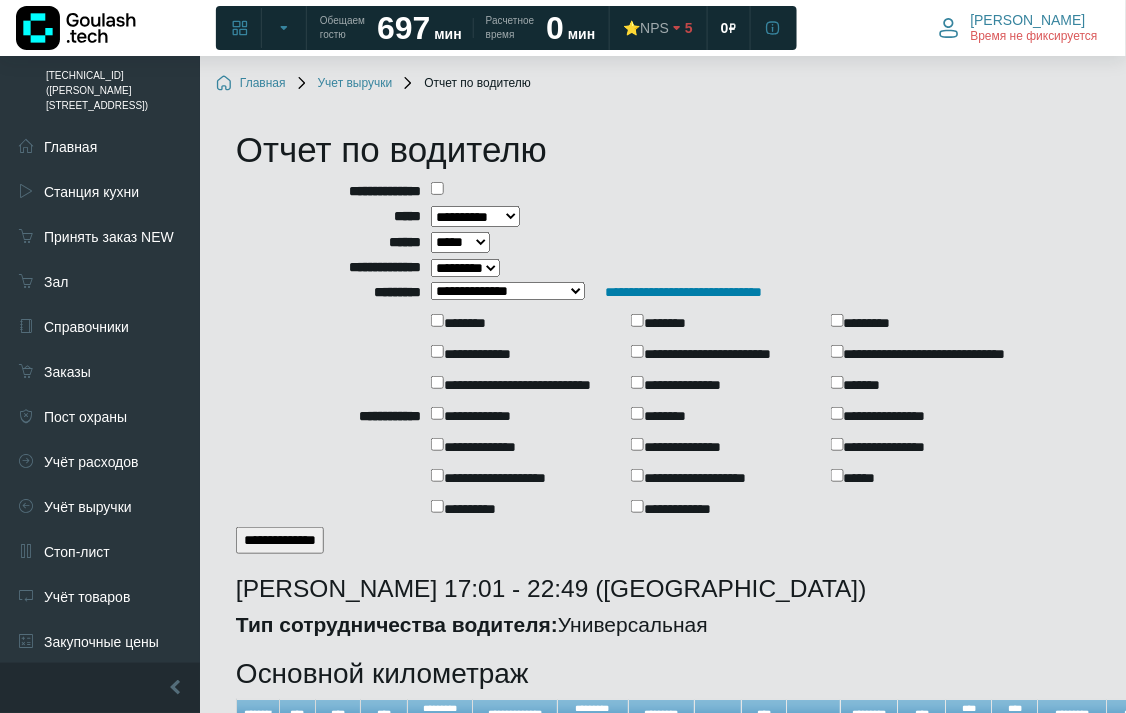 click on "**********" at bounding box center (508, 291) 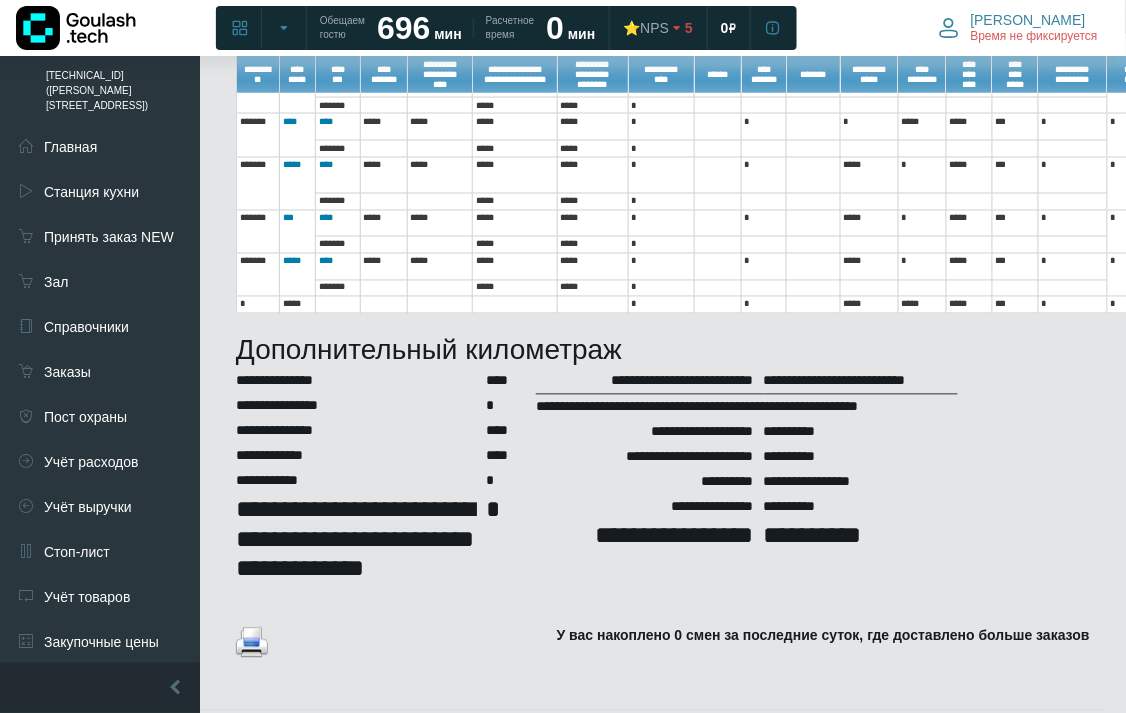 scroll, scrollTop: 0, scrollLeft: 0, axis: both 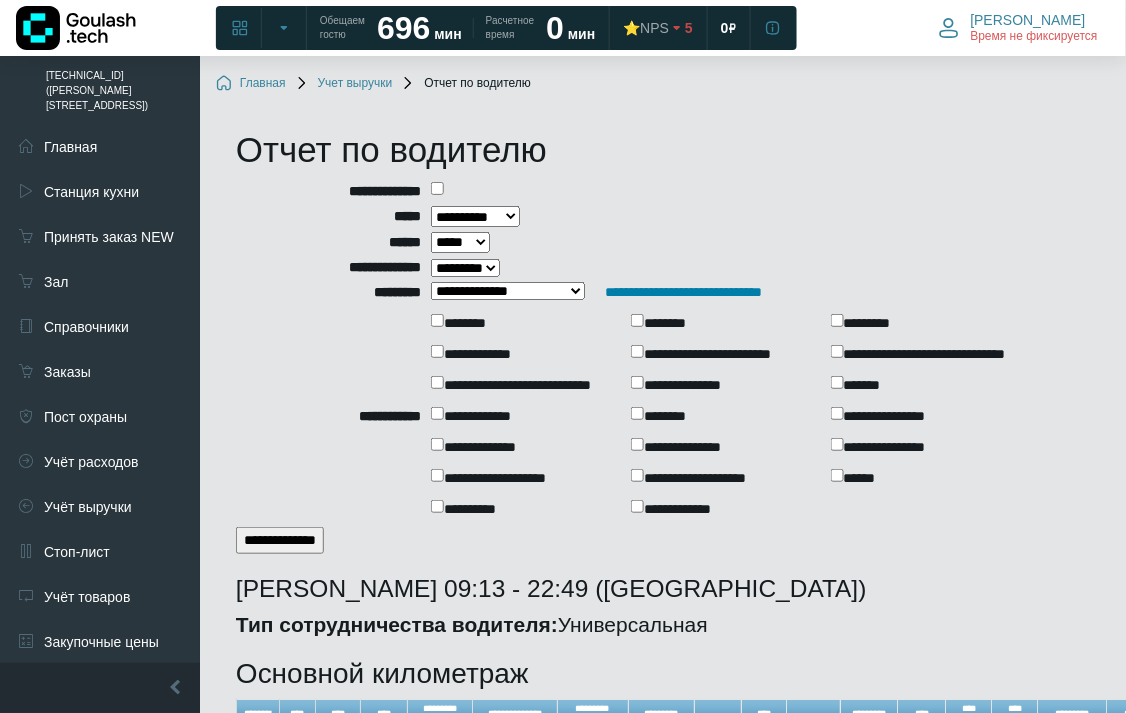 click on "**********" at bounding box center [508, 291] 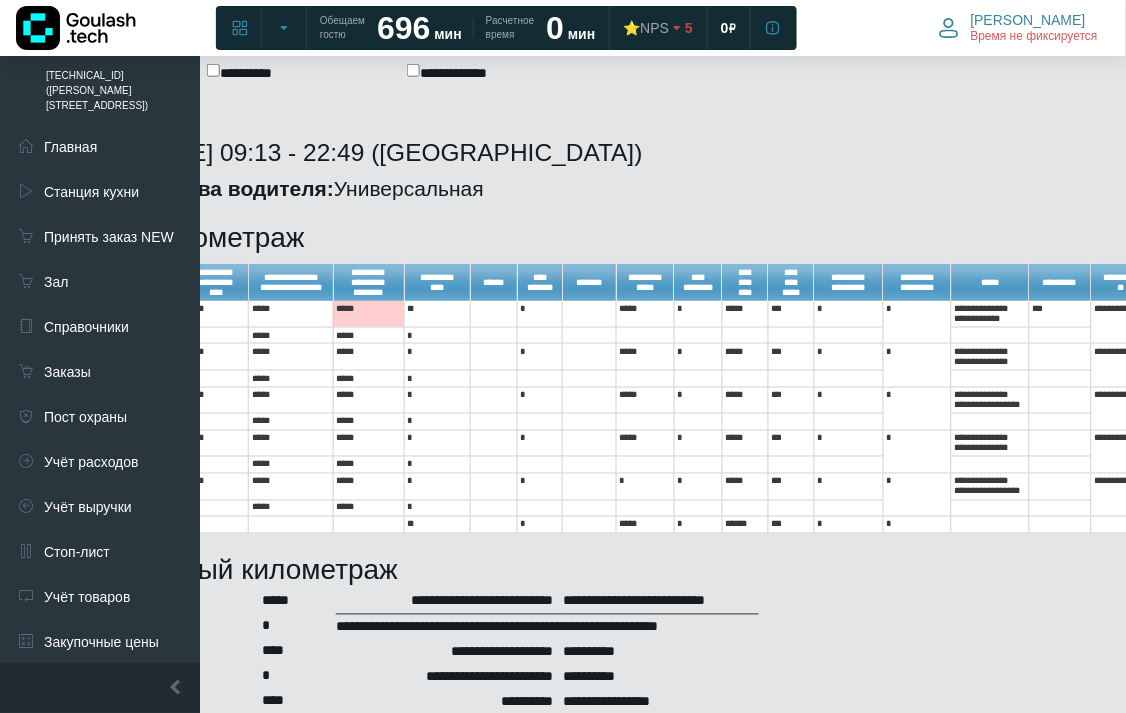 scroll, scrollTop: 436, scrollLeft: 248, axis: both 